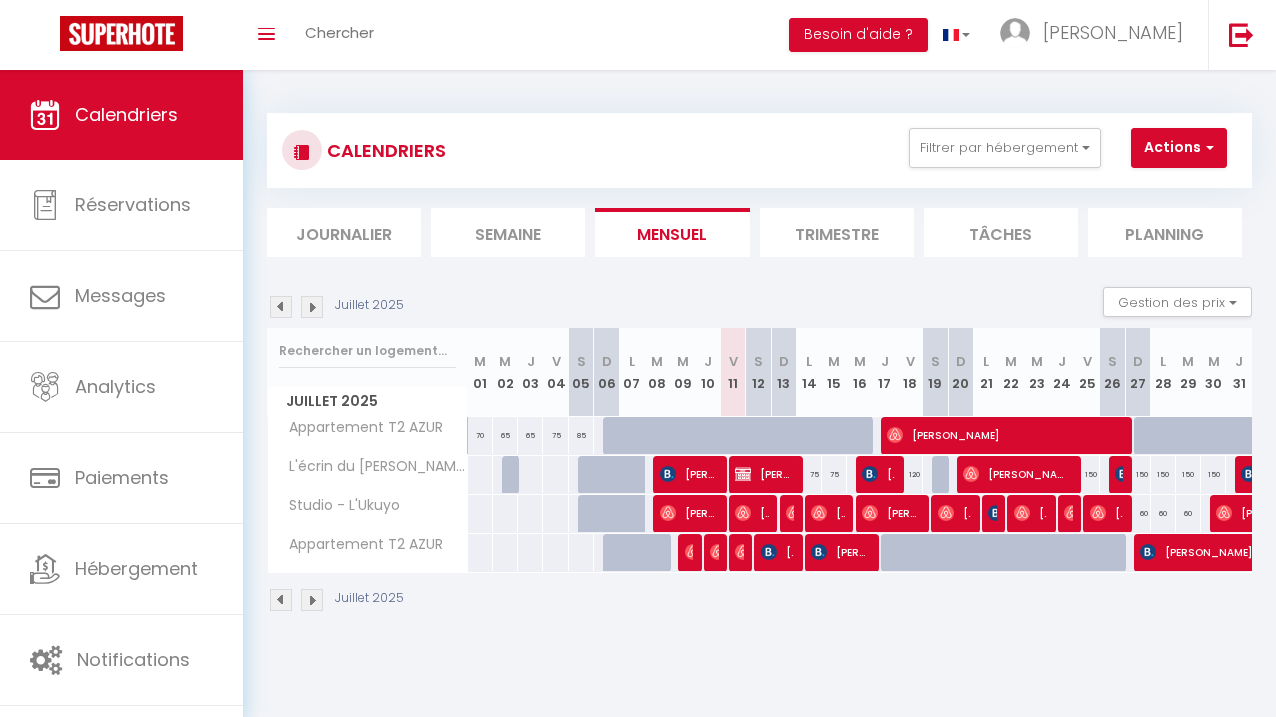 scroll, scrollTop: 0, scrollLeft: 0, axis: both 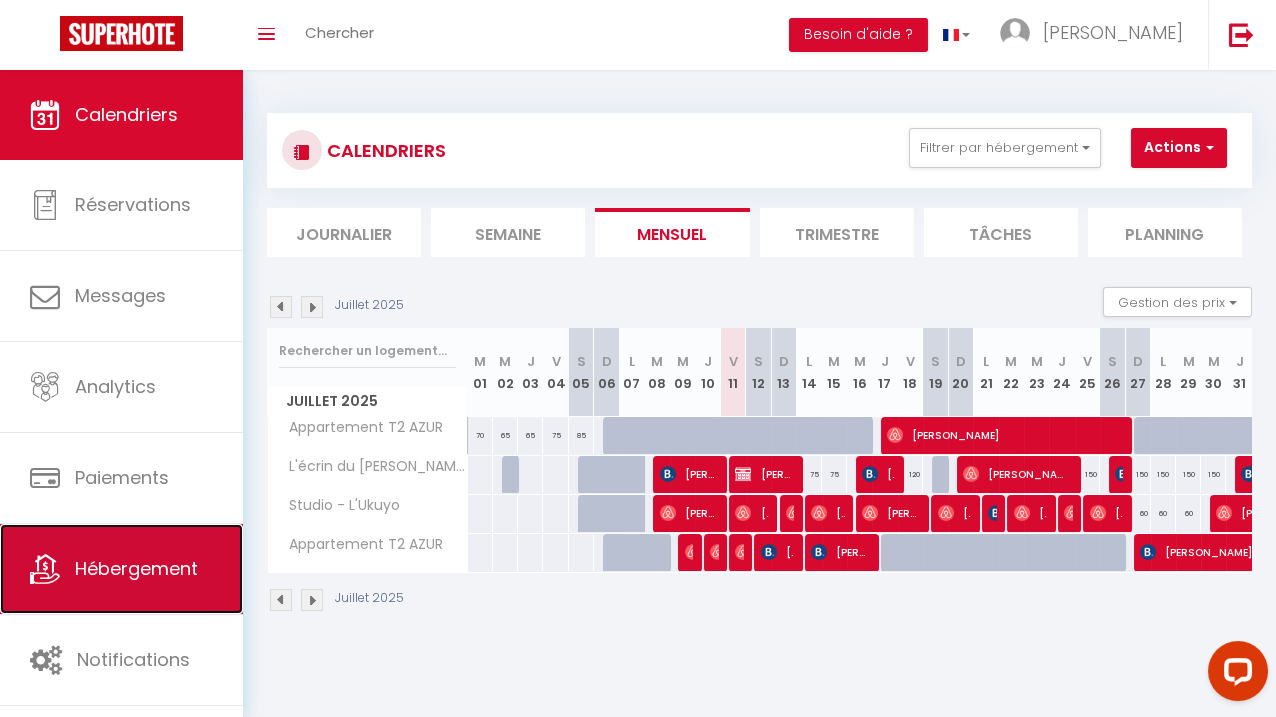 click on "Hébergement" at bounding box center (121, 569) 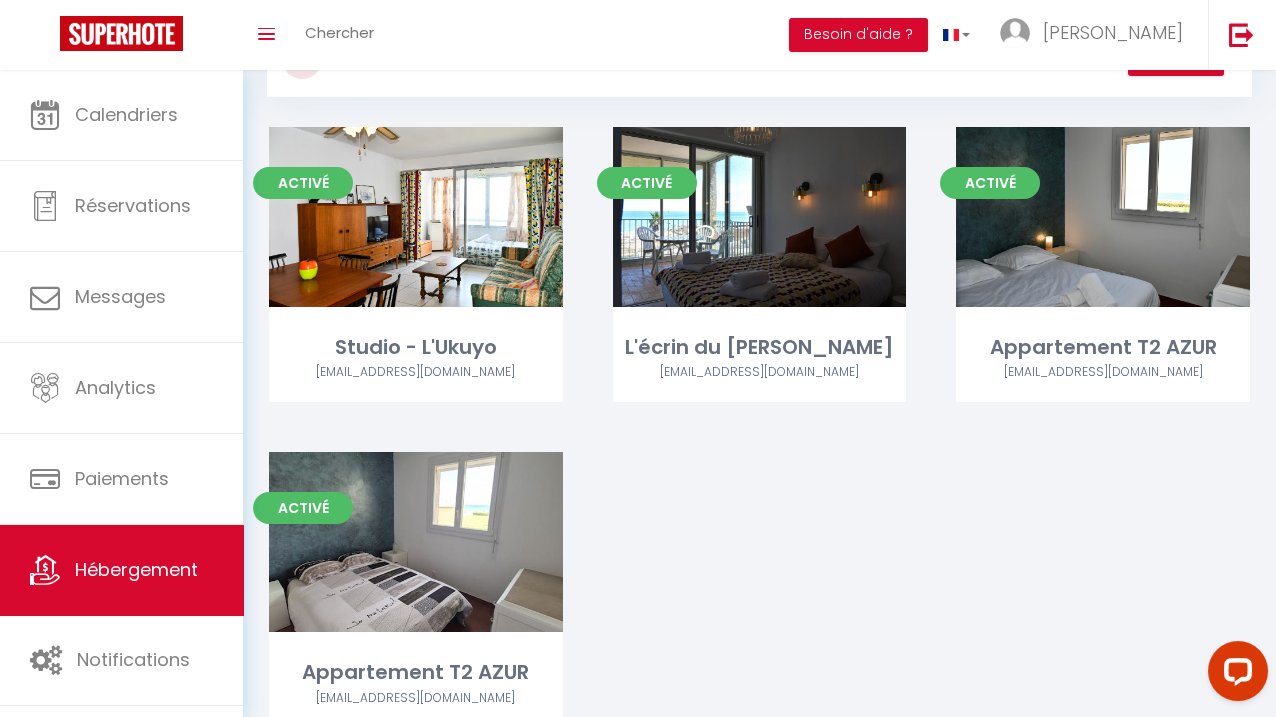 scroll, scrollTop: 90, scrollLeft: 0, axis: vertical 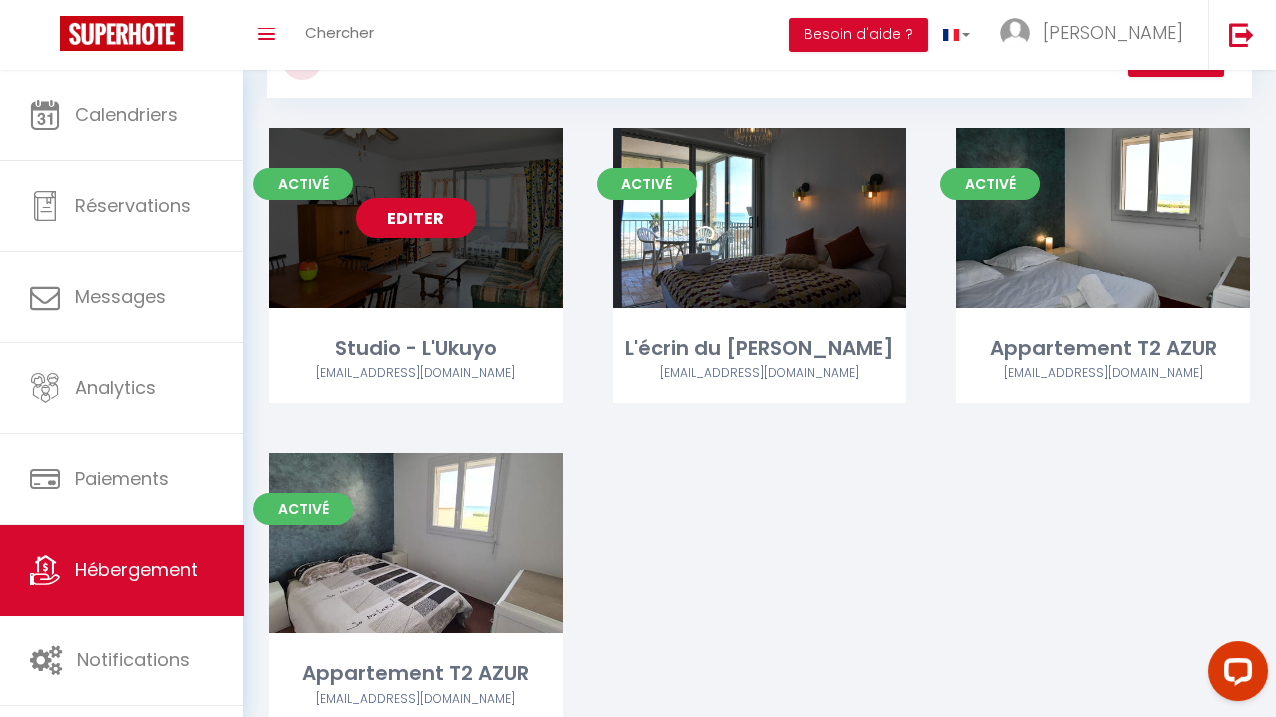 click on "Editer" at bounding box center [416, 218] 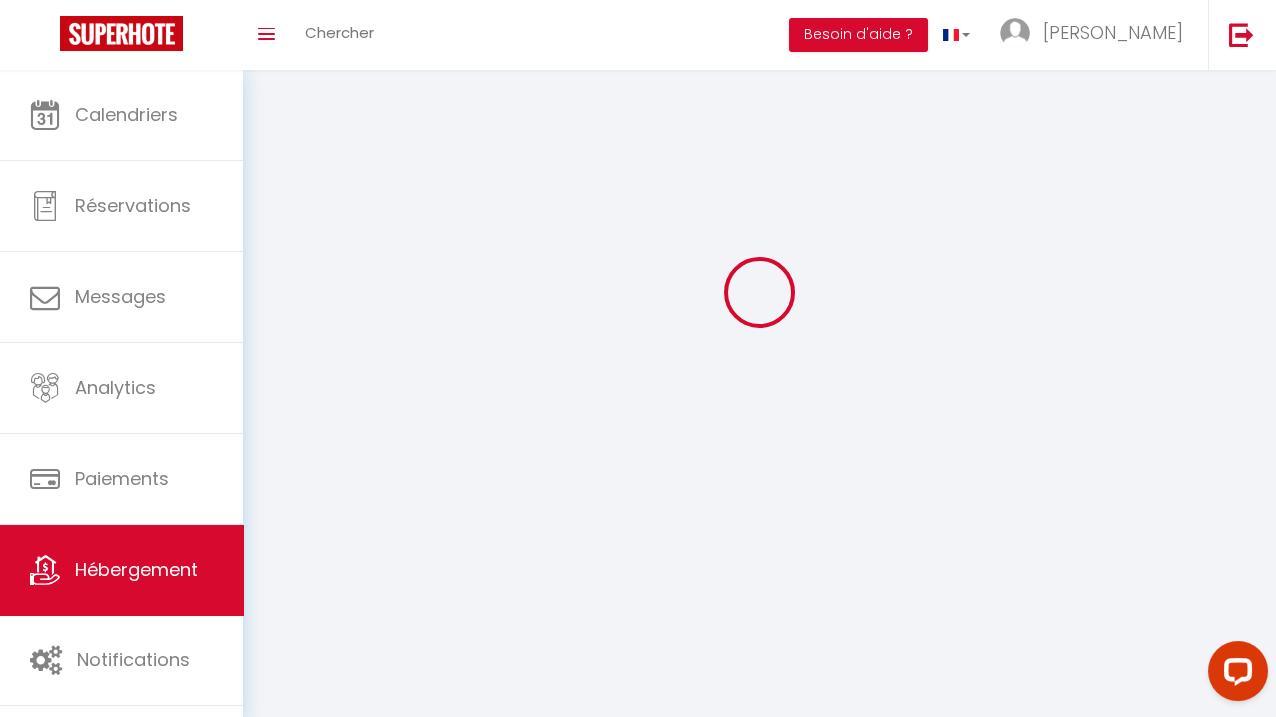 select 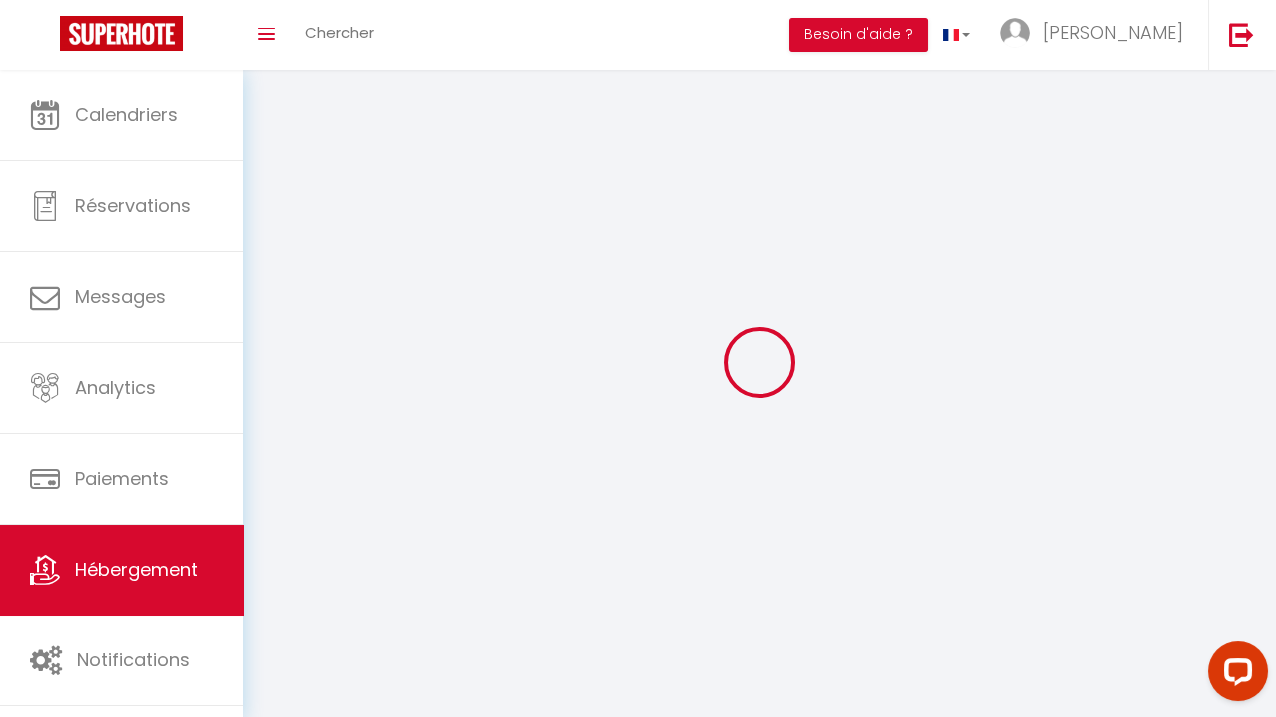 checkbox on "true" 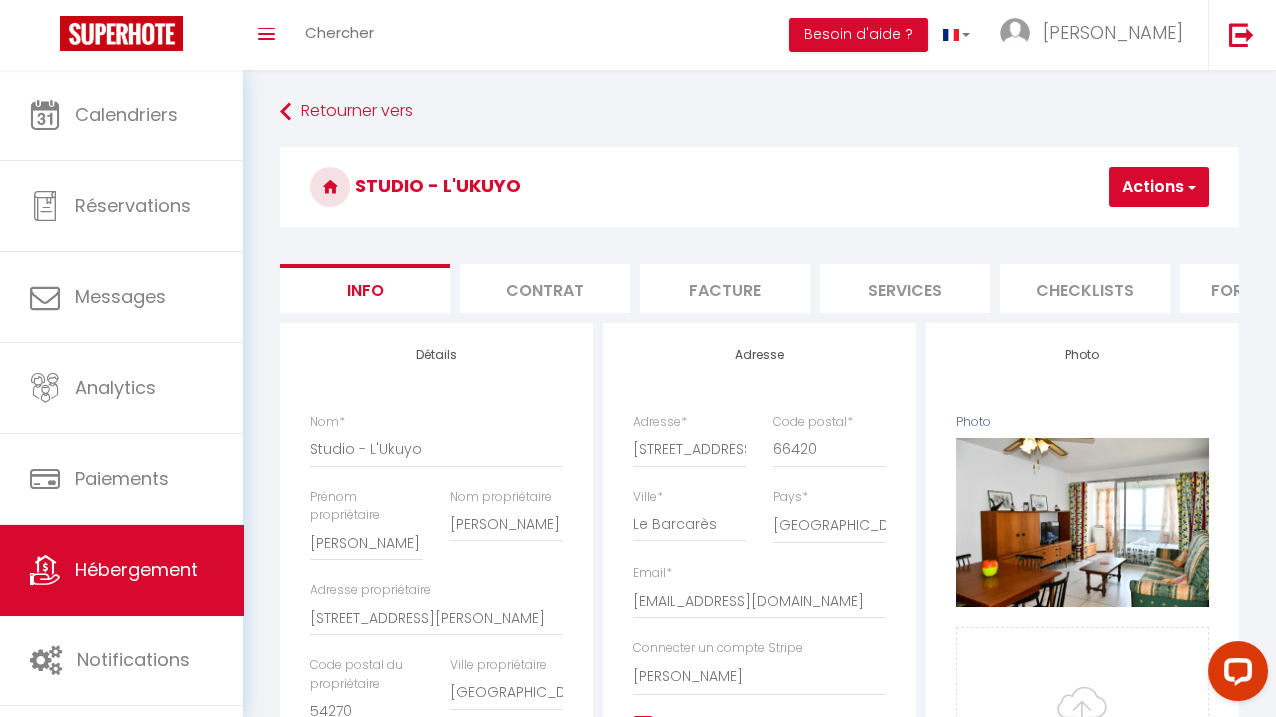 click on "Services" at bounding box center [905, 288] 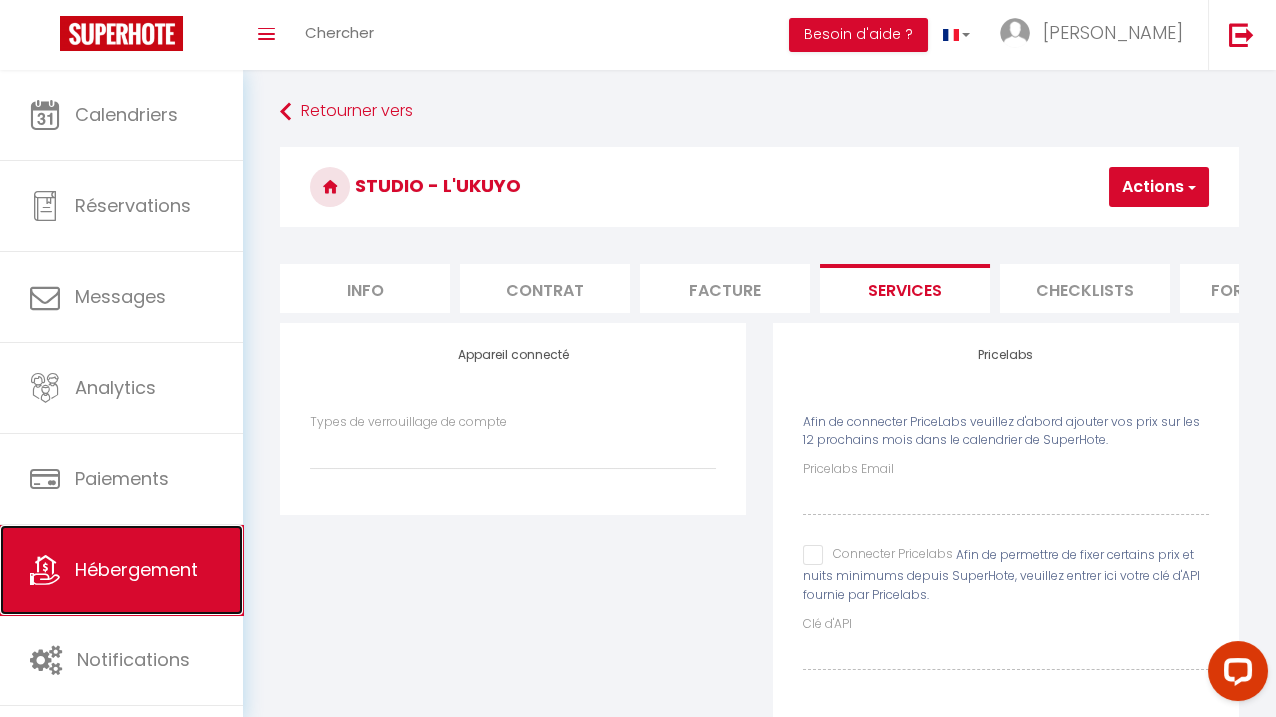 click on "Hébergement" at bounding box center [136, 569] 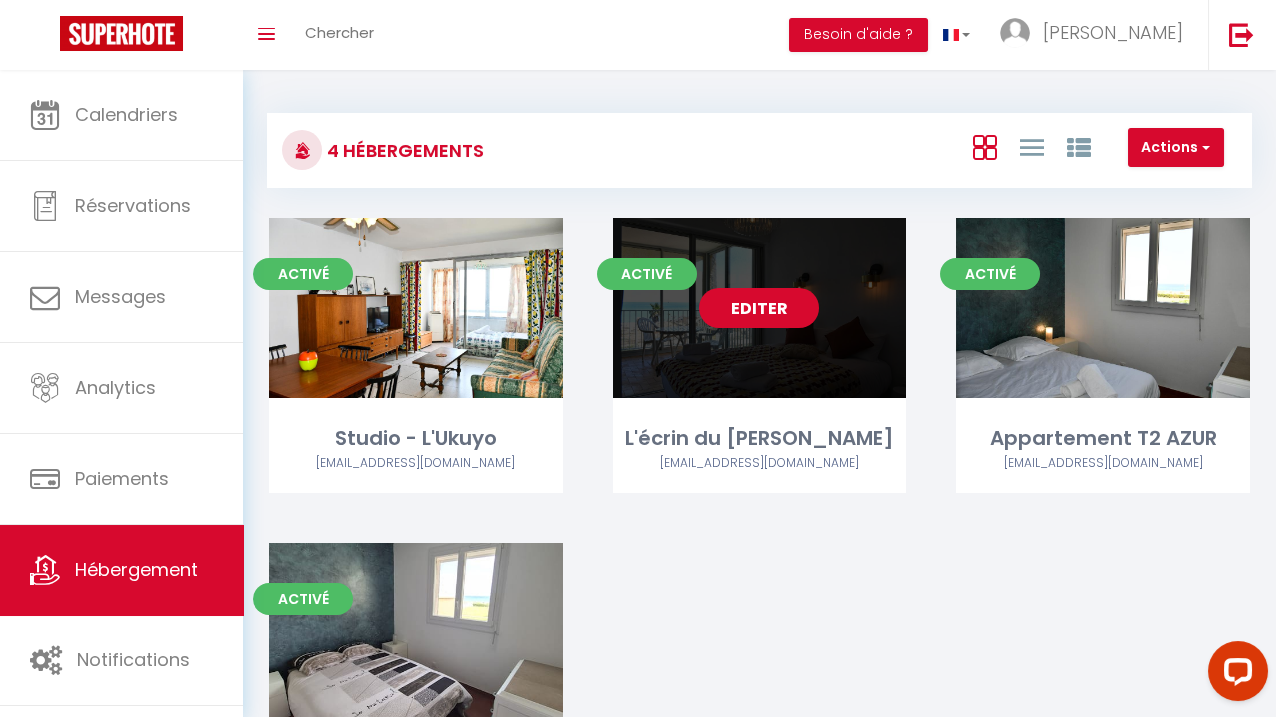 click on "Editer" at bounding box center (759, 308) 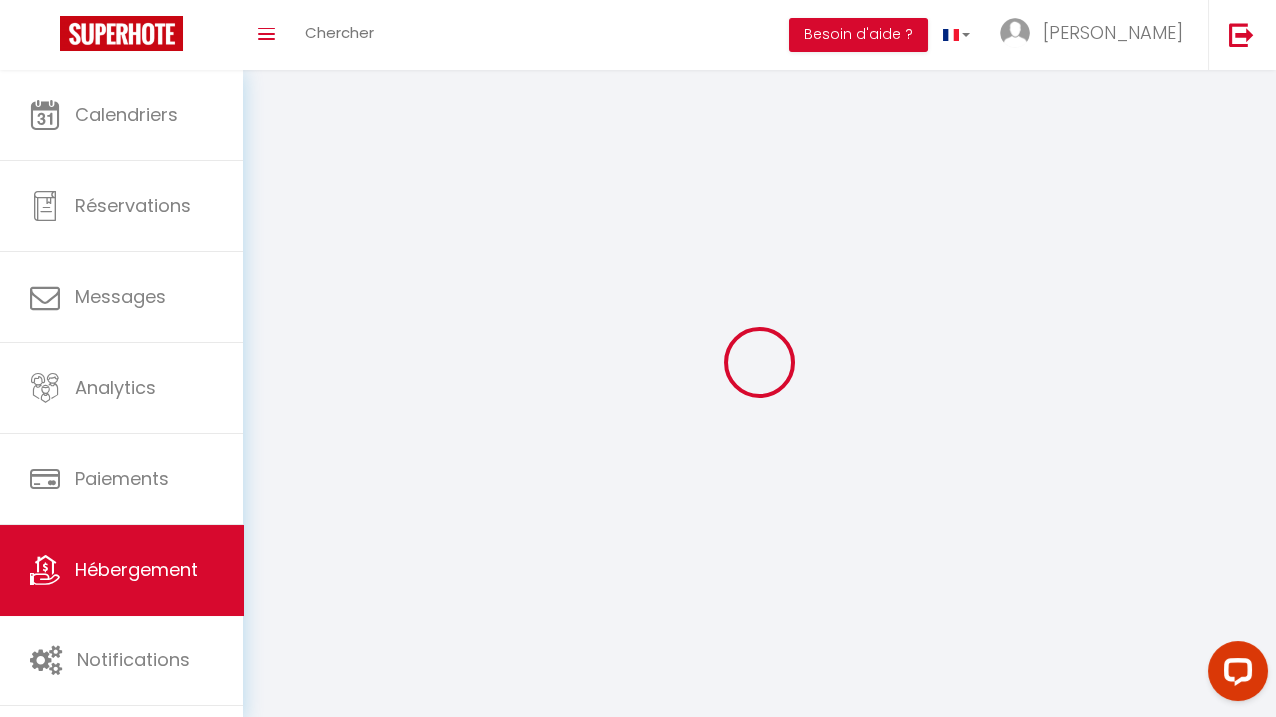checkbox on "true" 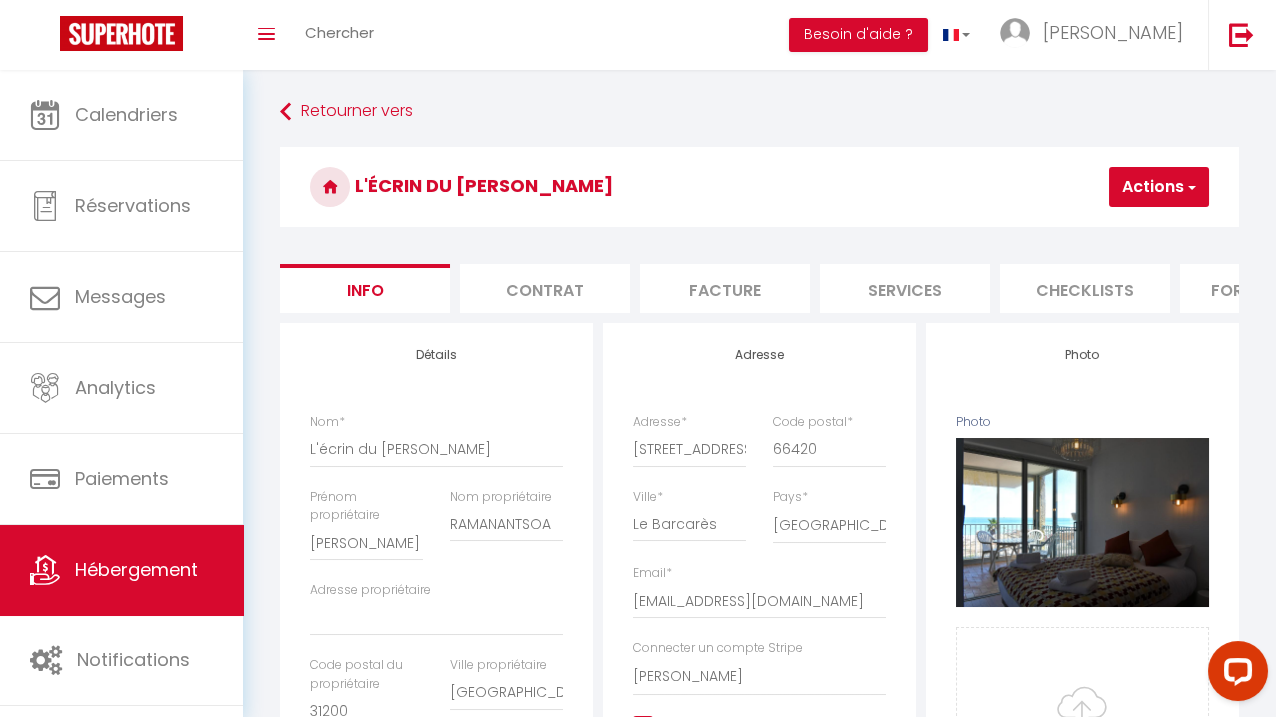 checkbox on "true" 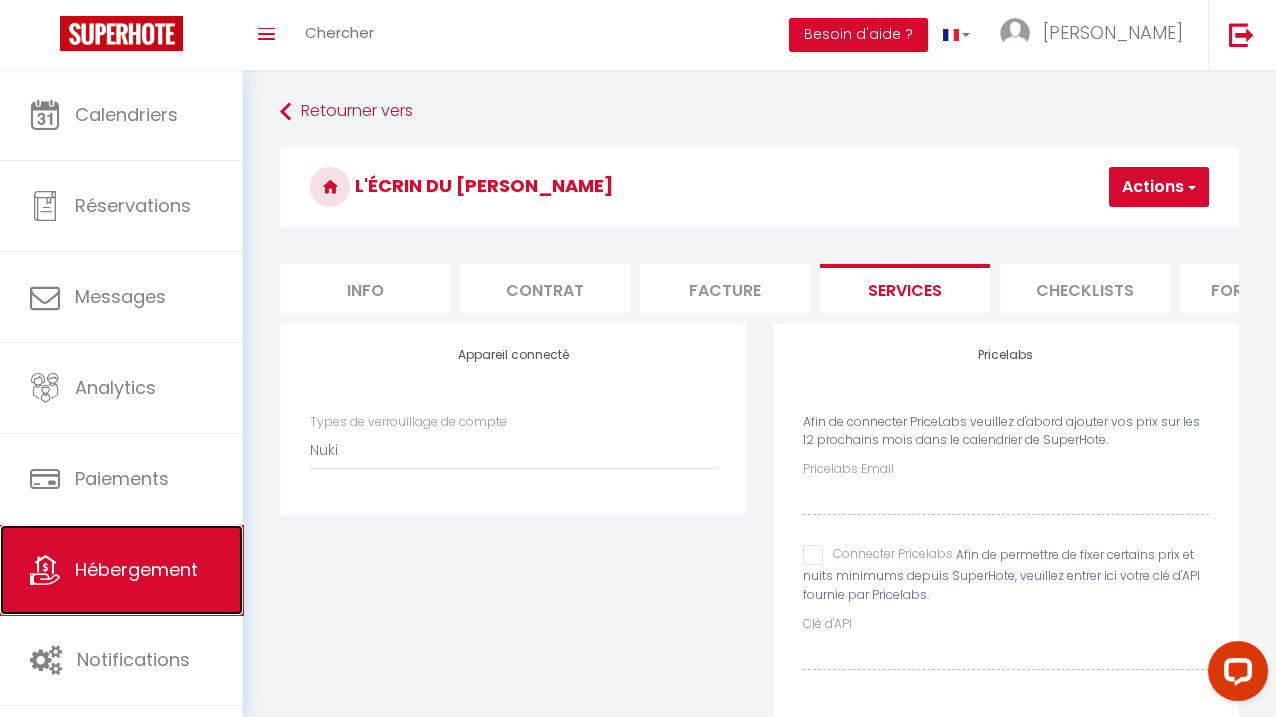 click on "Hébergement" at bounding box center [121, 570] 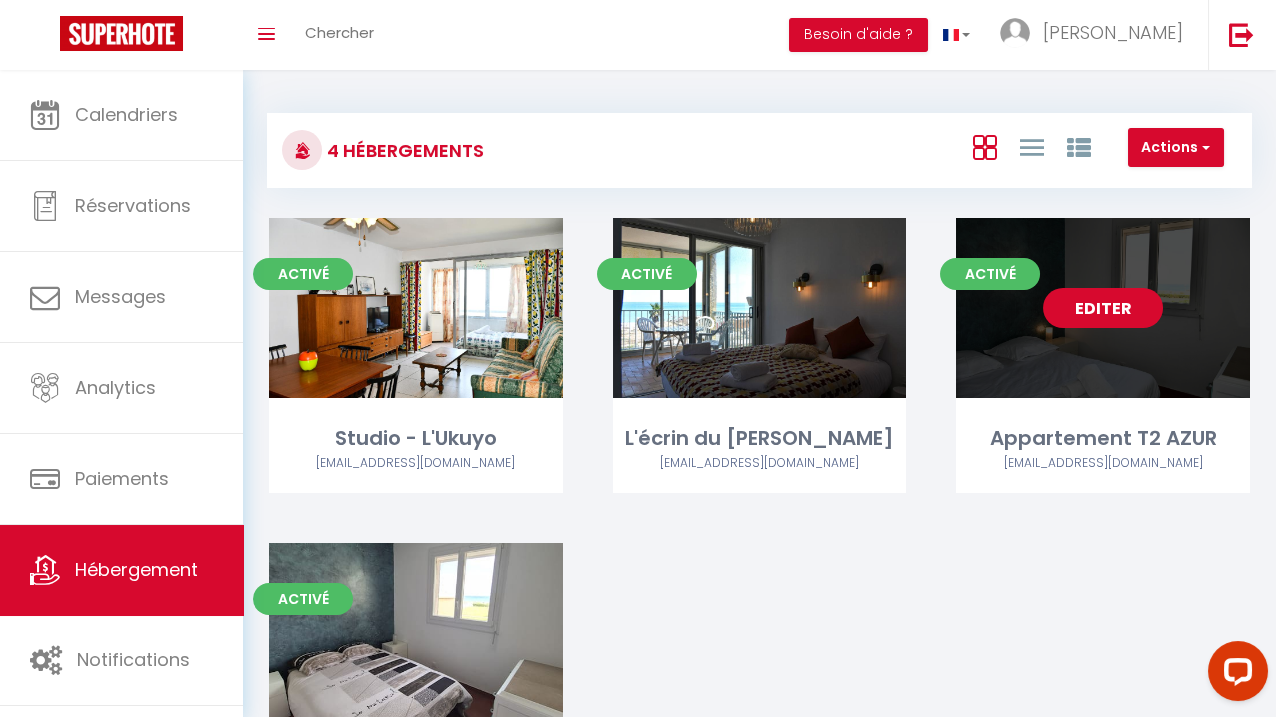 click on "Editer" at bounding box center [1103, 308] 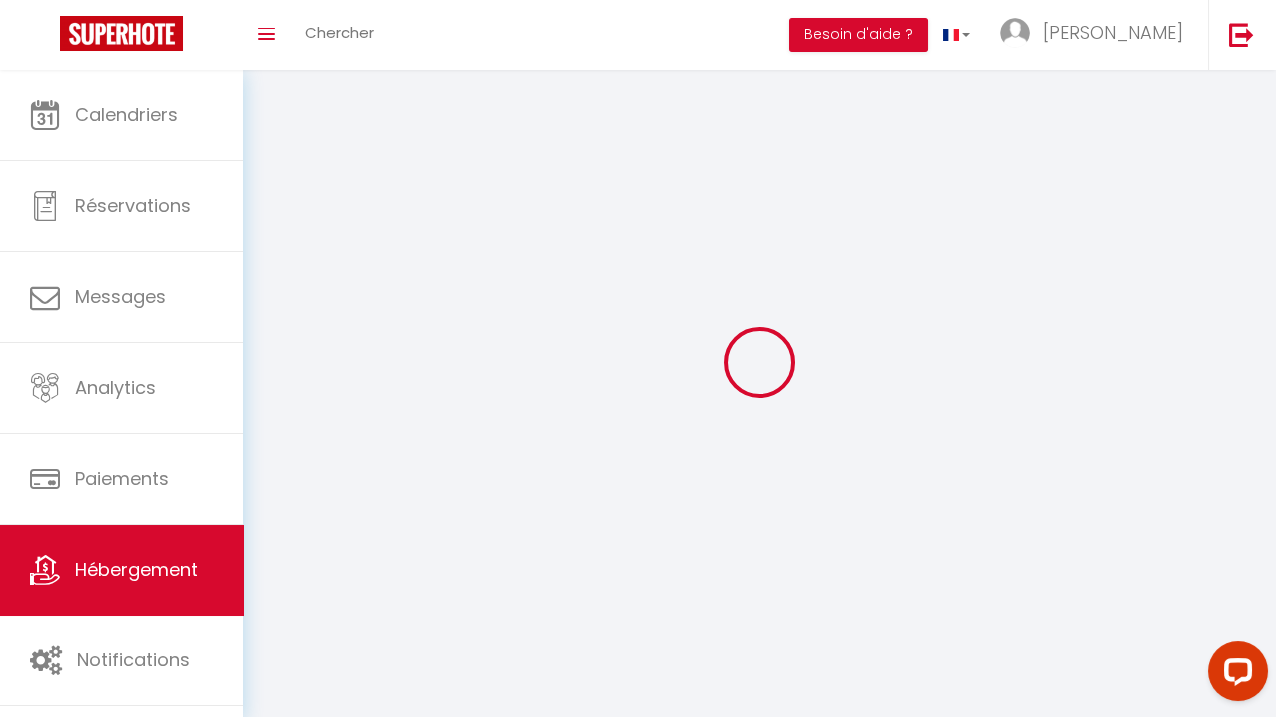 checkbox on "true" 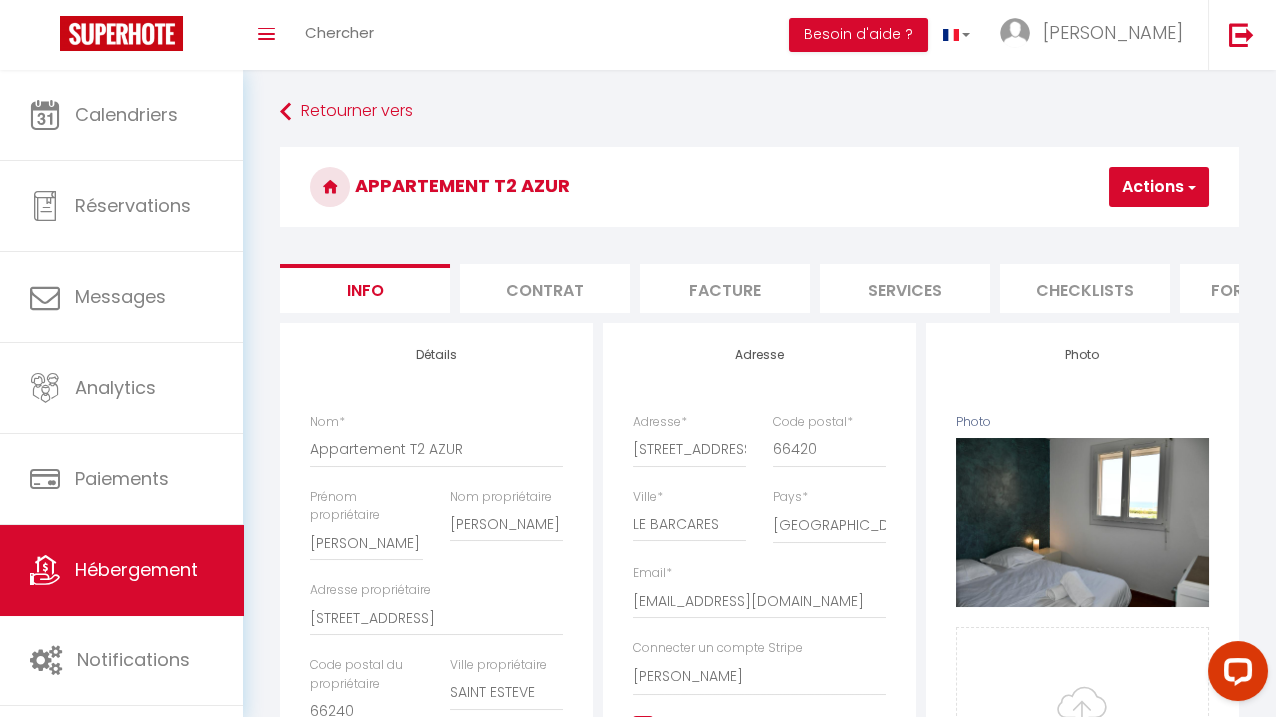 click on "Services" at bounding box center (905, 288) 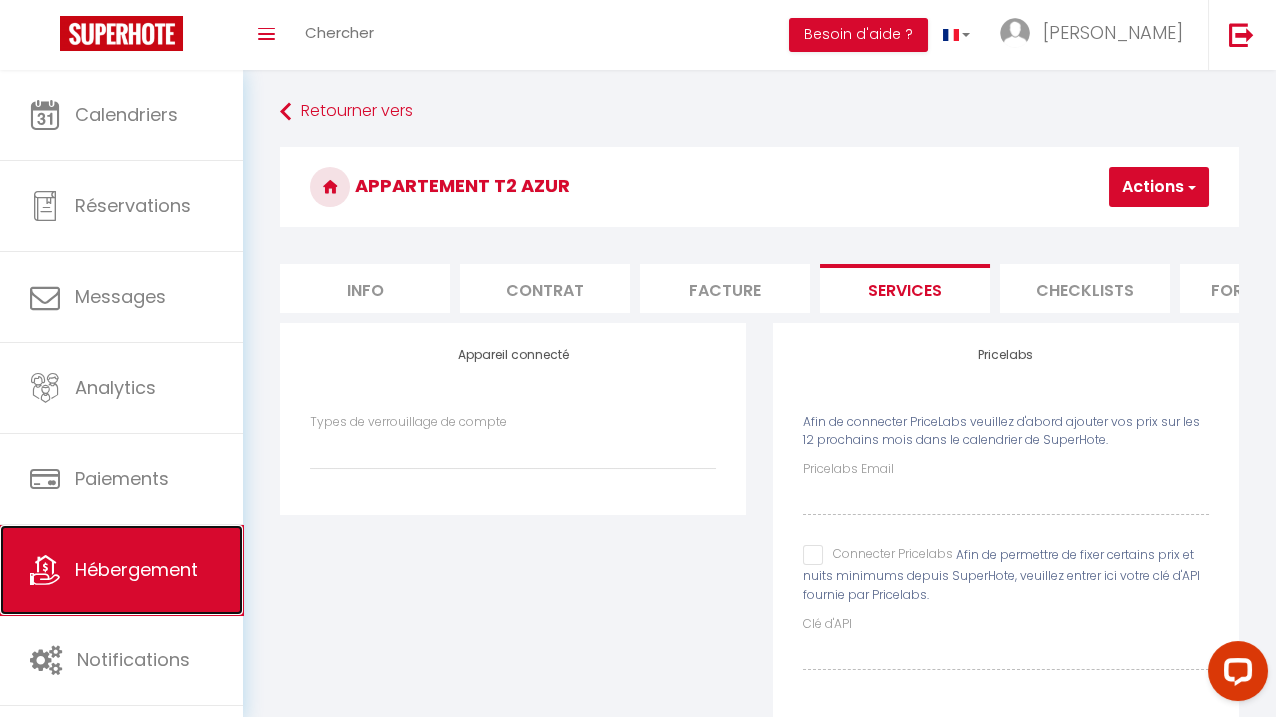 click on "Hébergement" at bounding box center [121, 570] 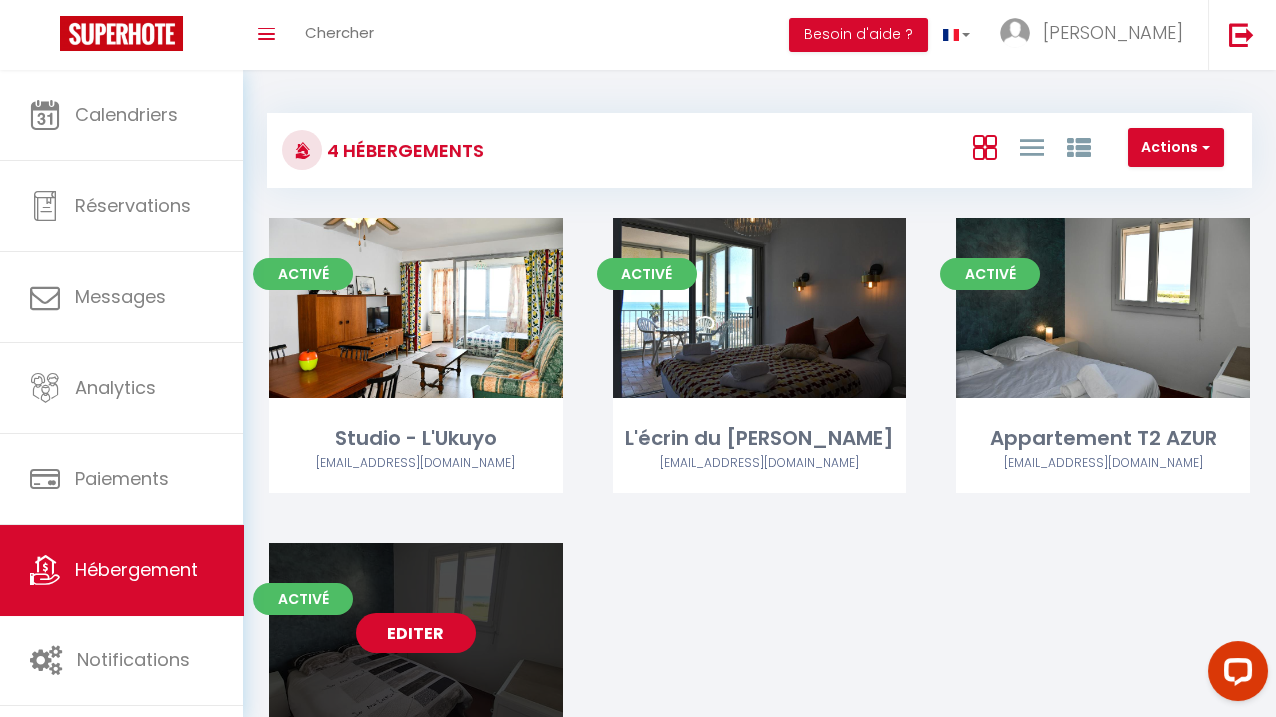 click on "Editer" at bounding box center [416, 633] 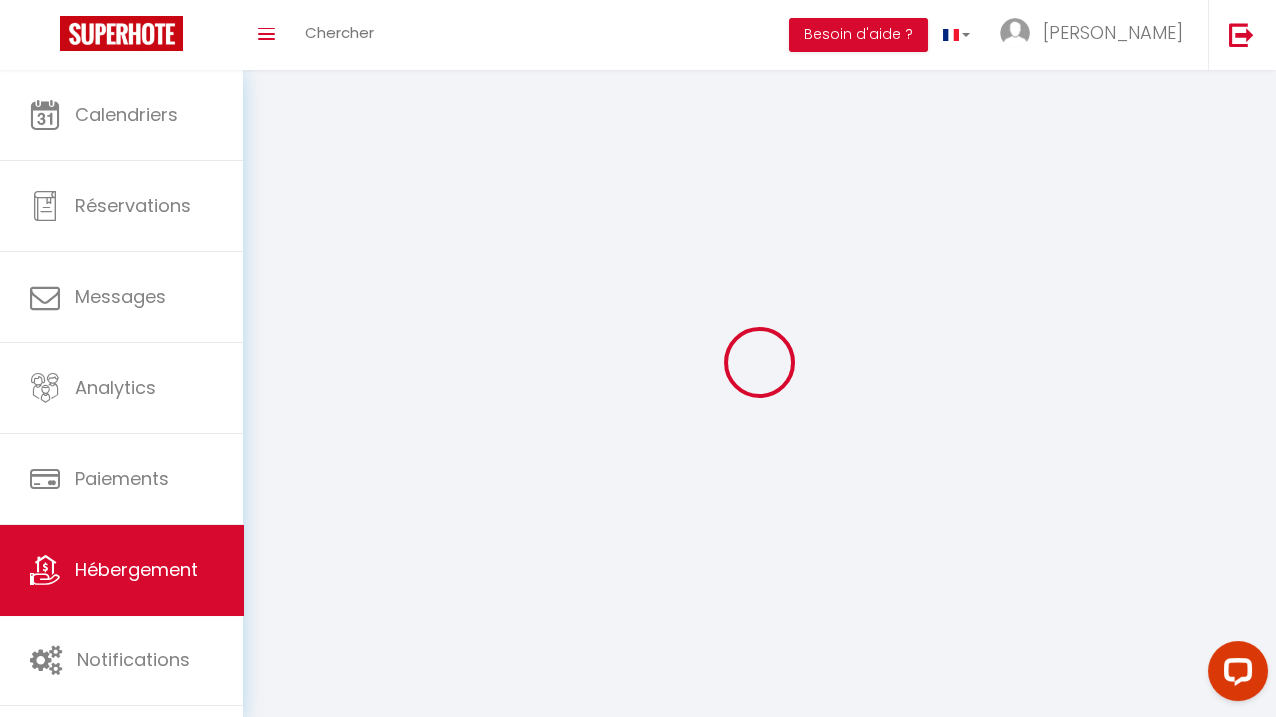 checkbox on "false" 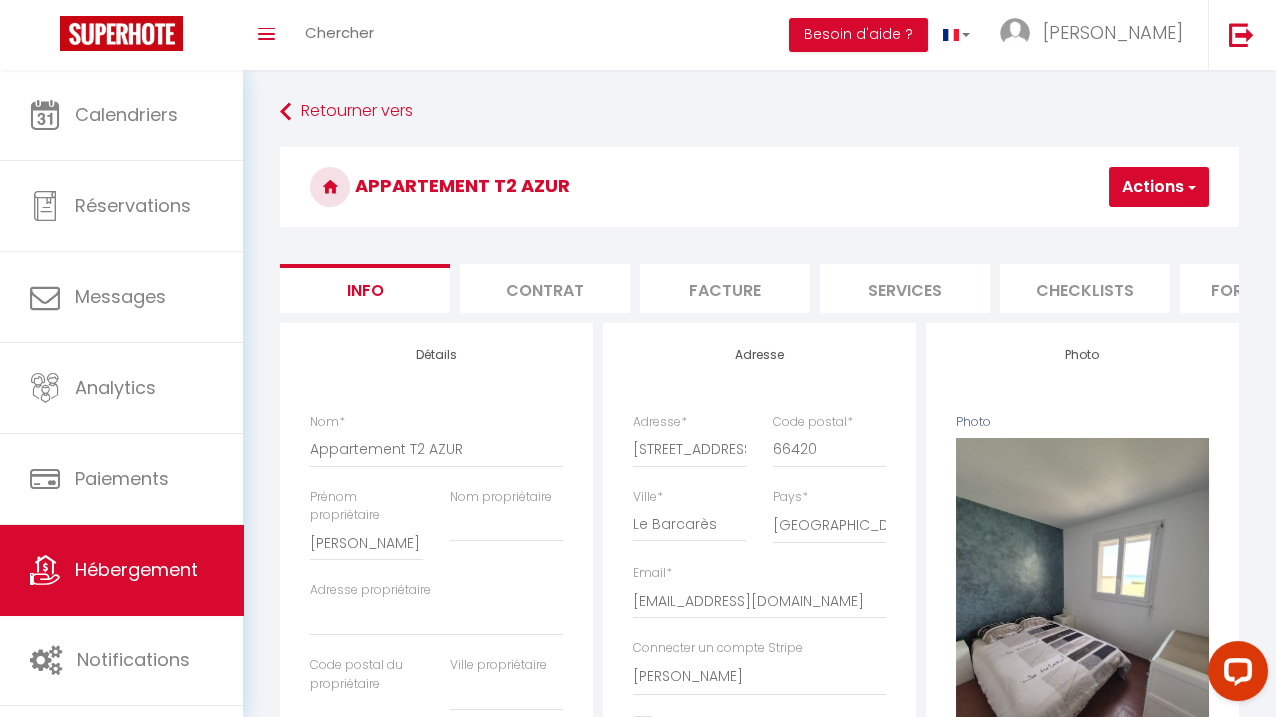 select 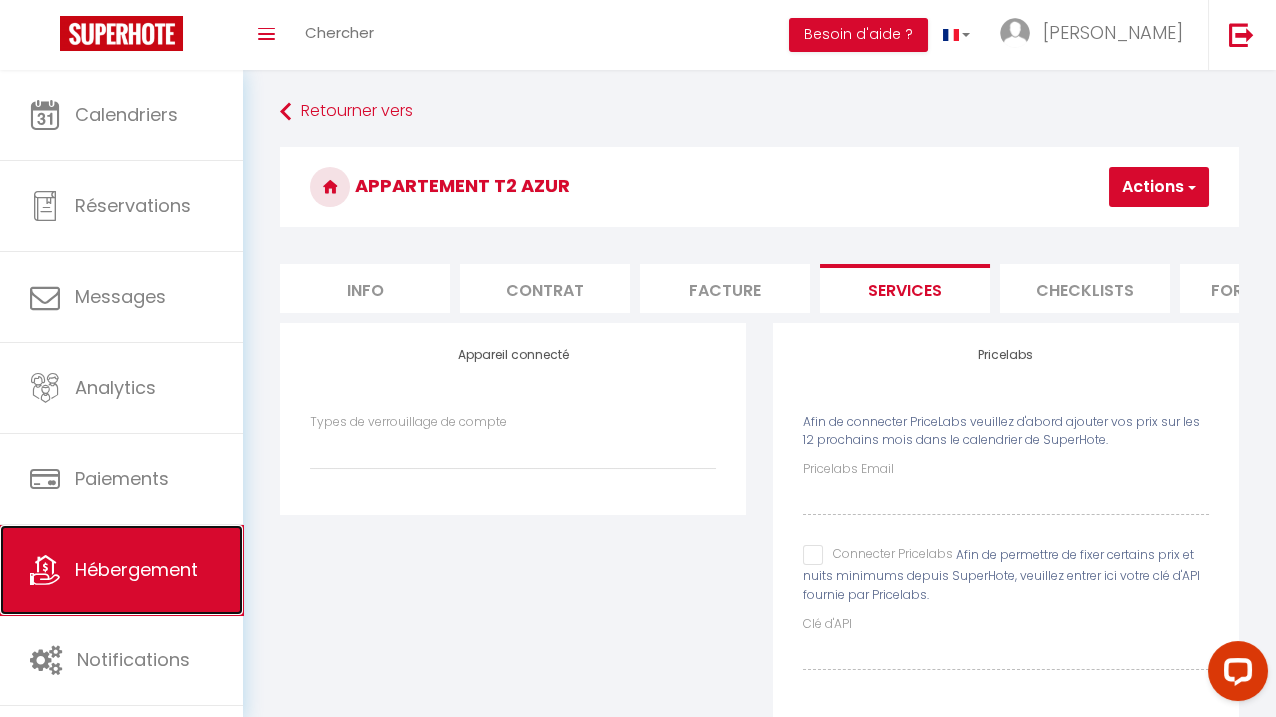 click on "Hébergement" at bounding box center [136, 569] 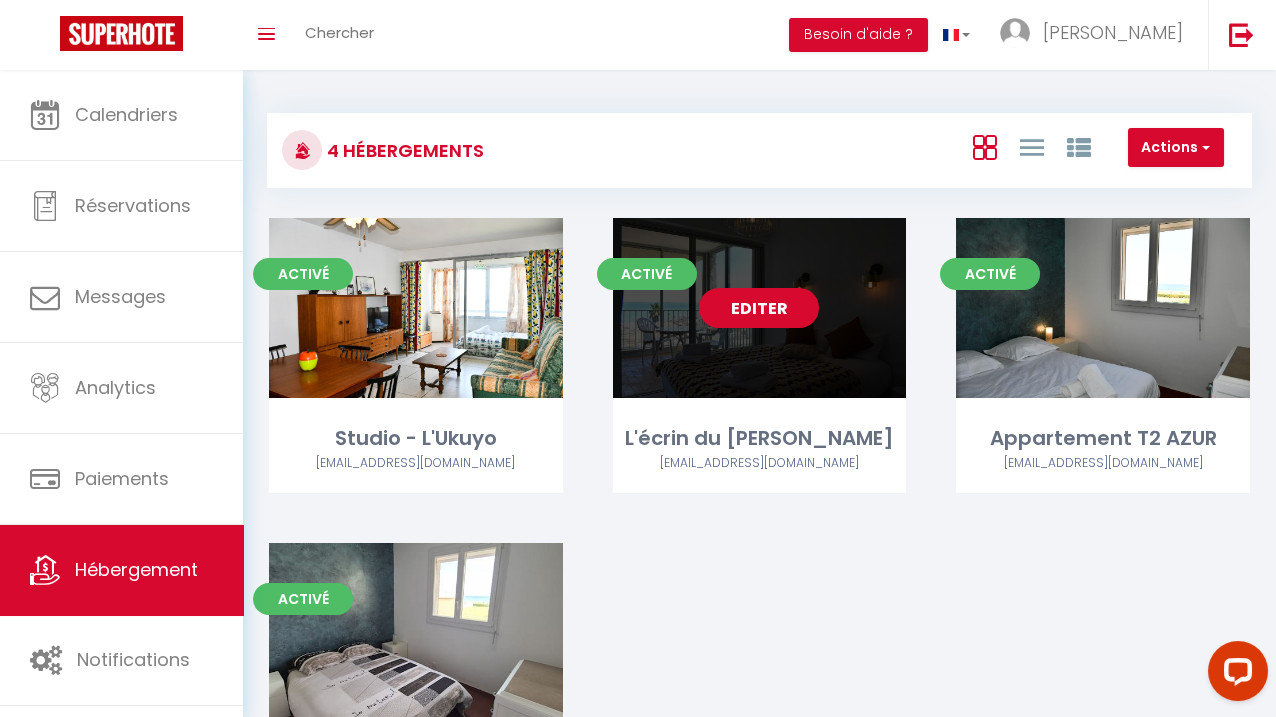 click on "Editer" at bounding box center (759, 308) 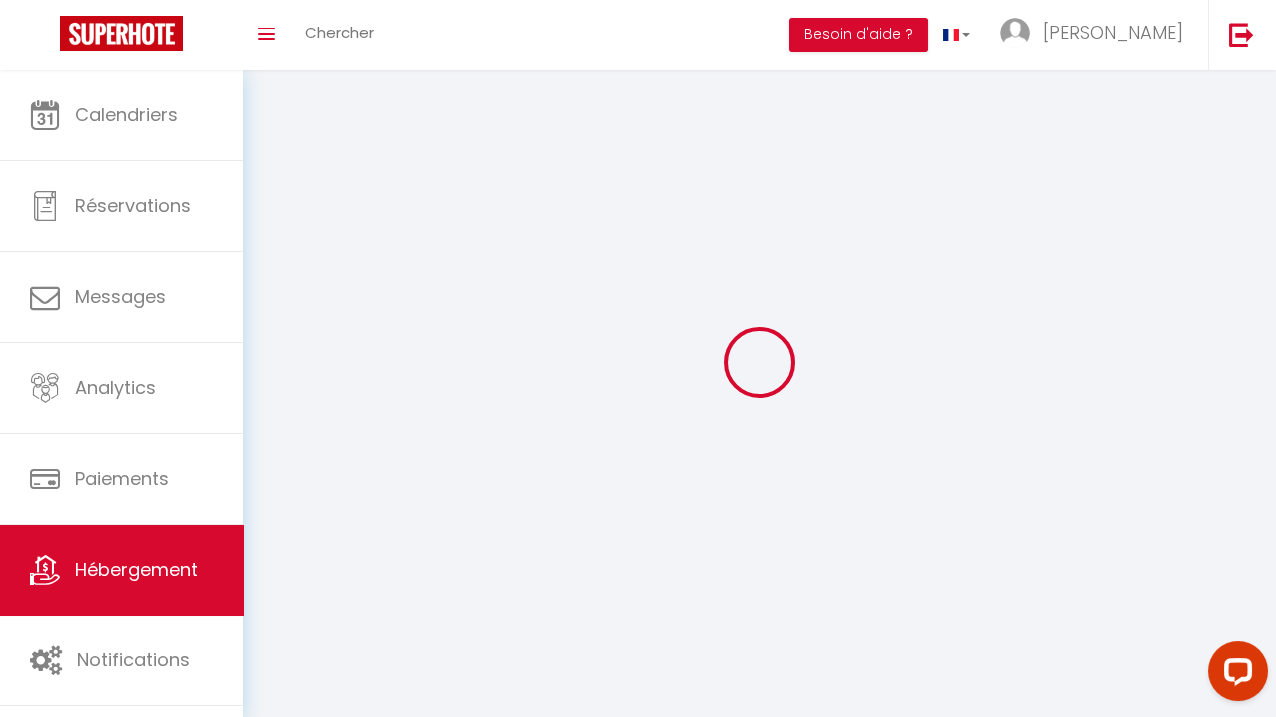 select on "Nuki" 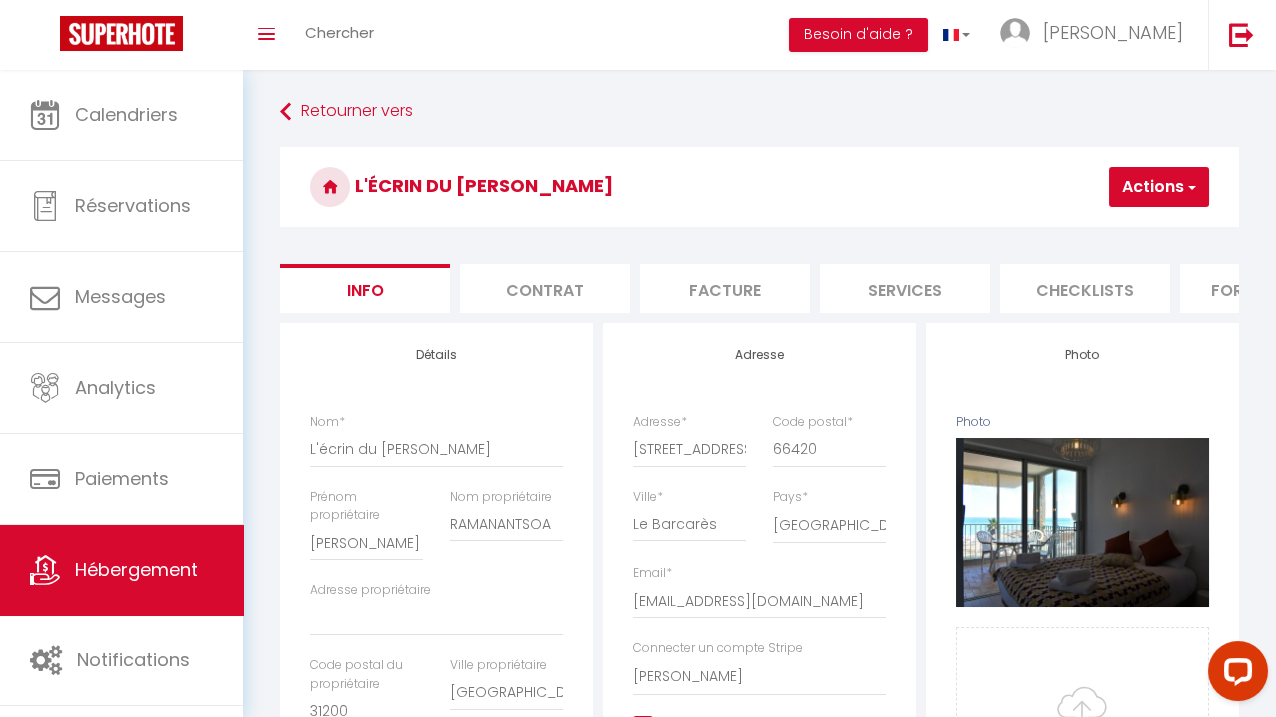 checkbox on "true" 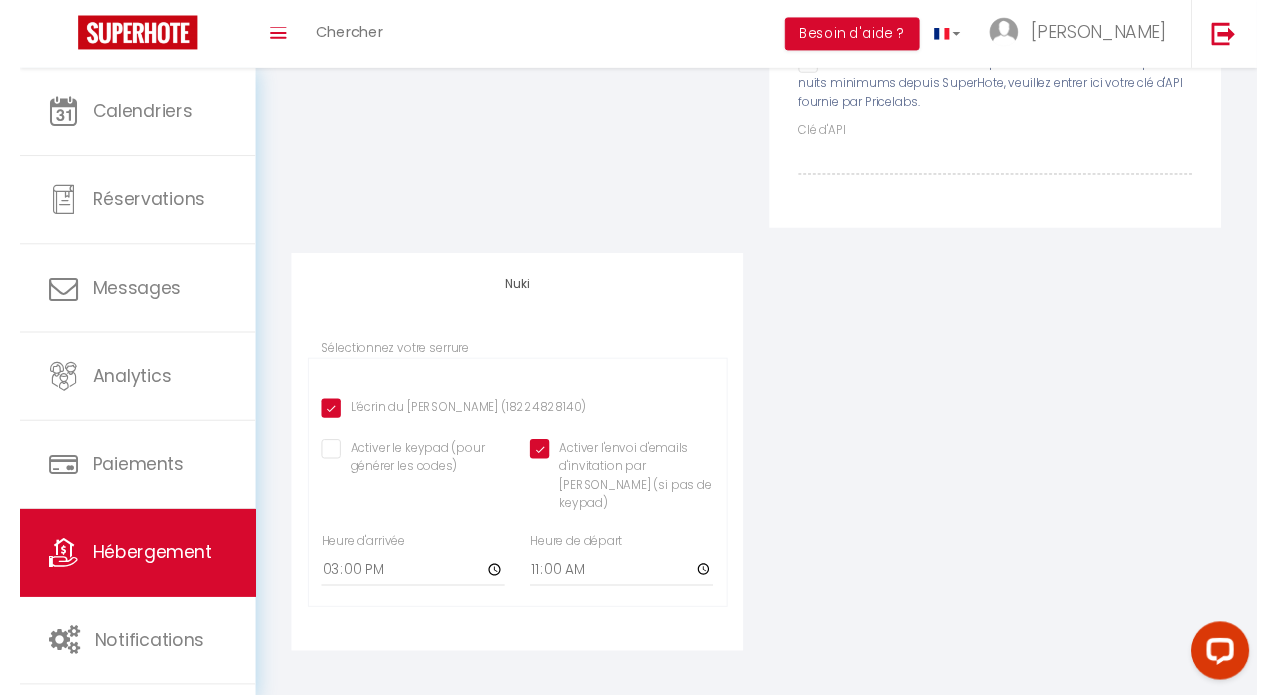 scroll, scrollTop: 489, scrollLeft: 0, axis: vertical 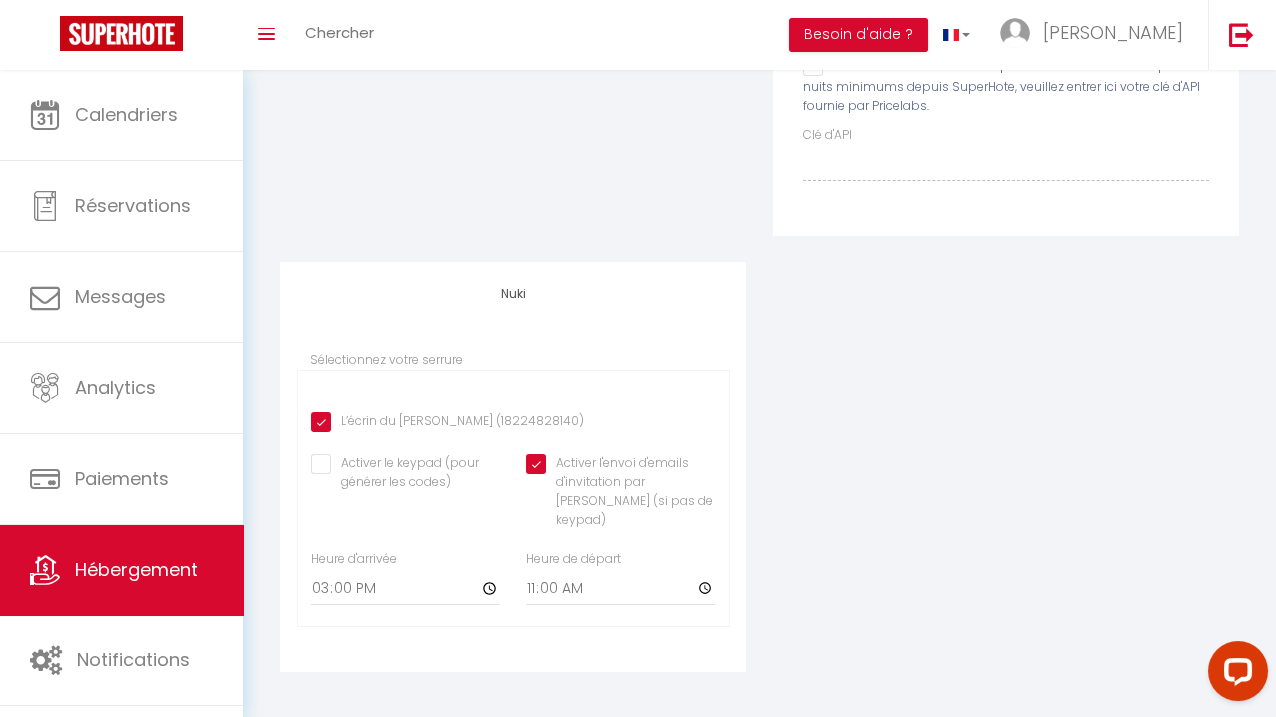 click on "Appareil connecté
Types de verrouillage de compte
Nuki" at bounding box center (513, 48) 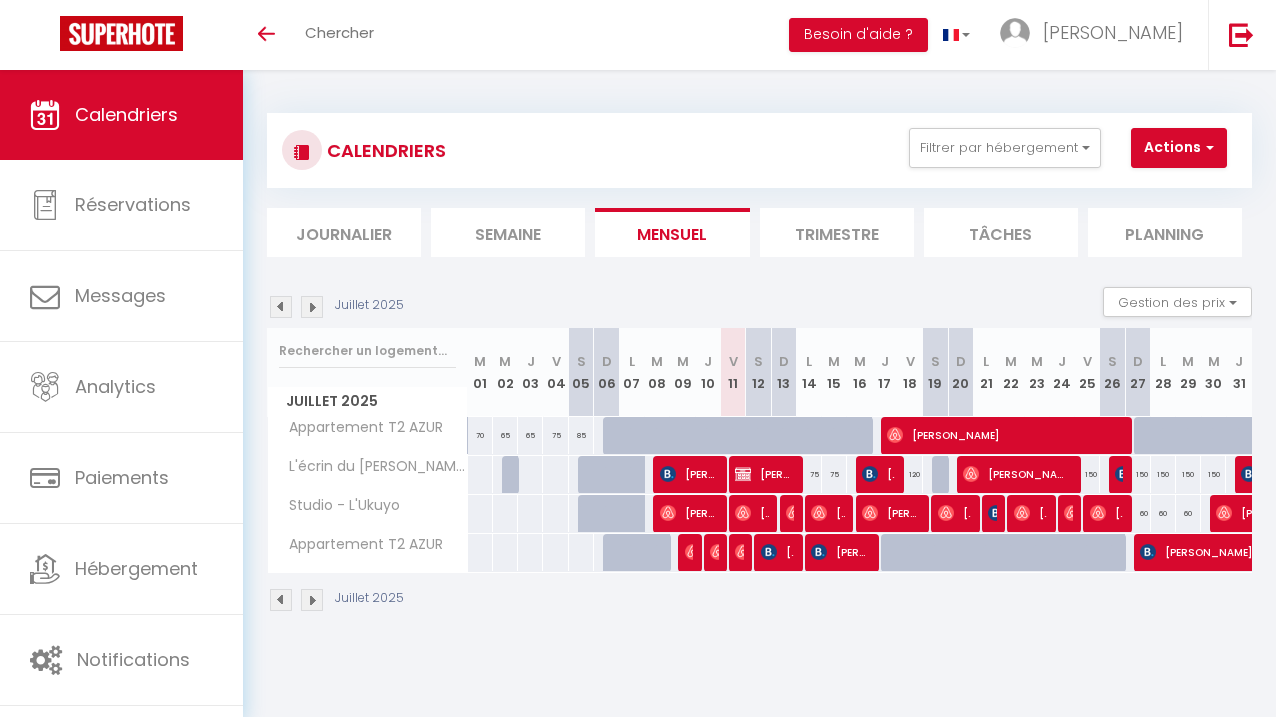 scroll, scrollTop: 0, scrollLeft: 0, axis: both 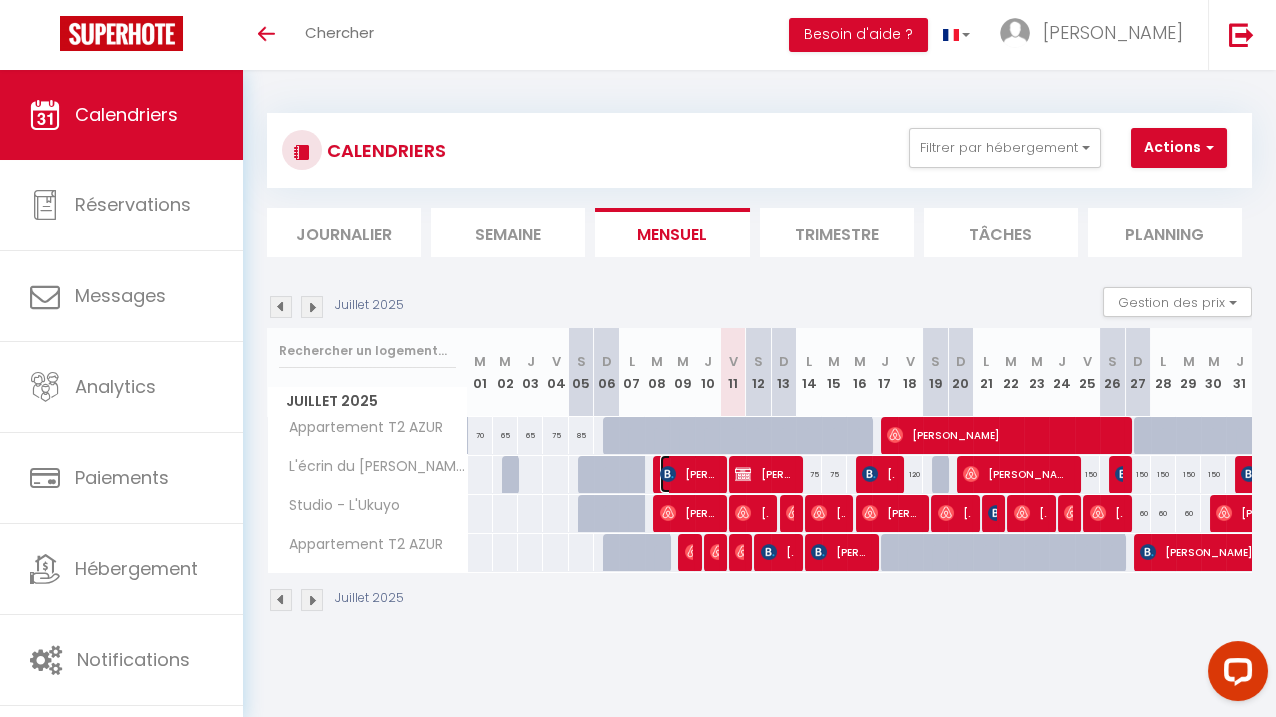 click on "[PERSON_NAME]" at bounding box center [689, 474] 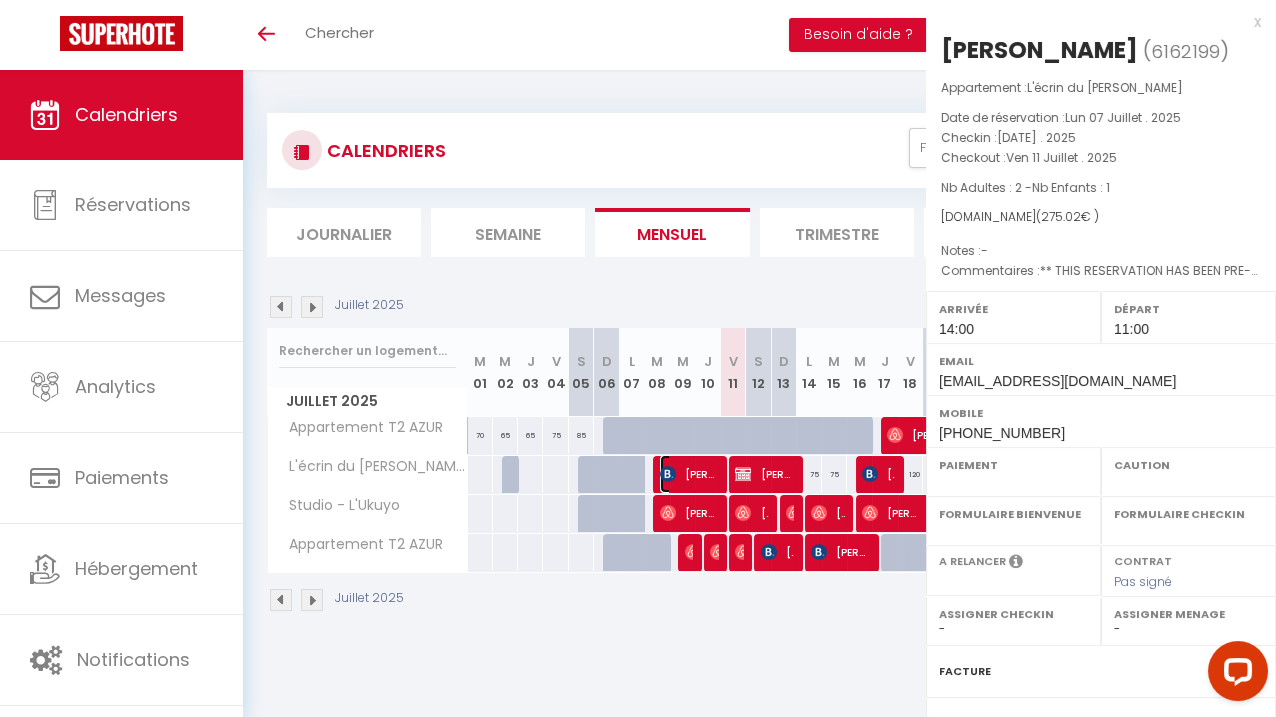 select on "OK" 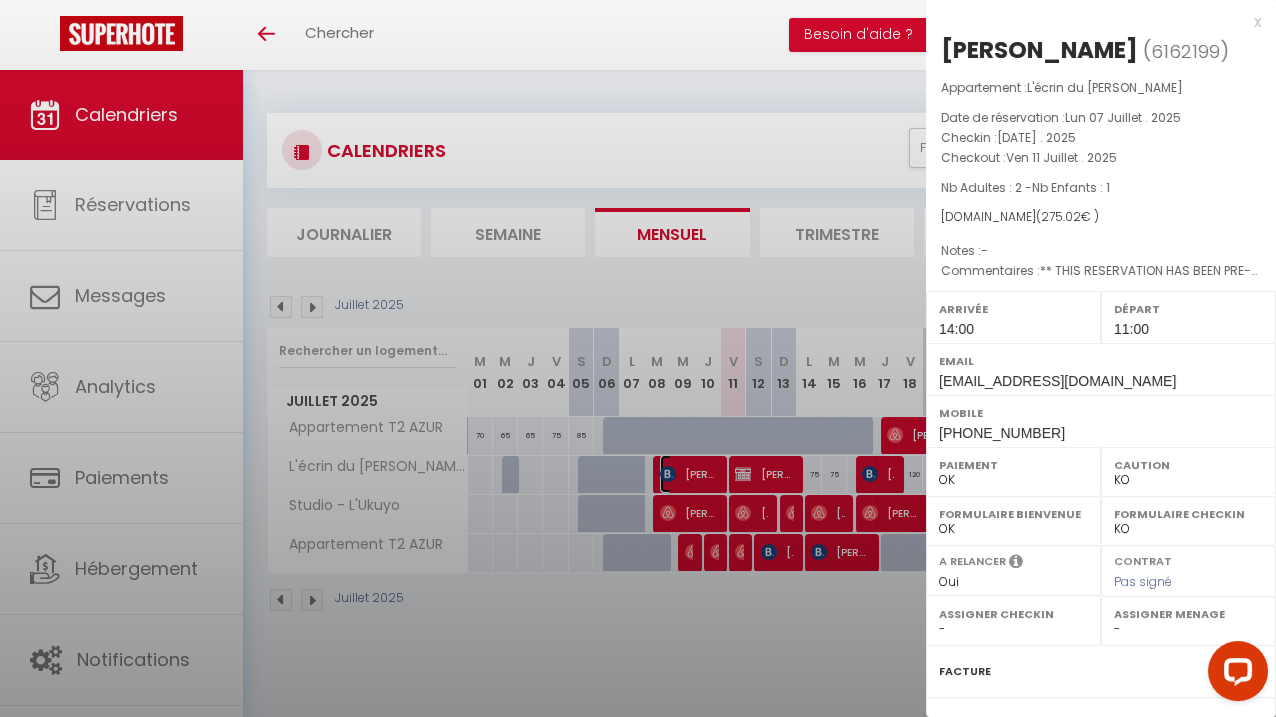 select on "49102" 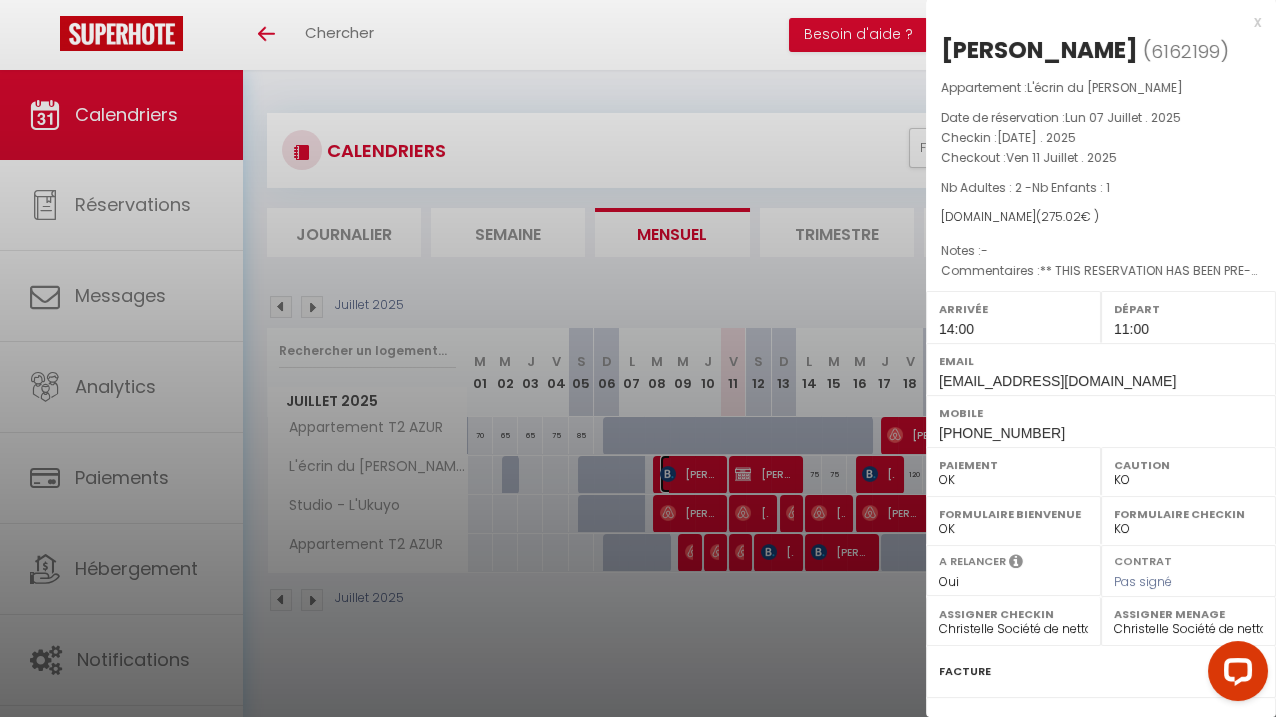 scroll, scrollTop: 212, scrollLeft: 0, axis: vertical 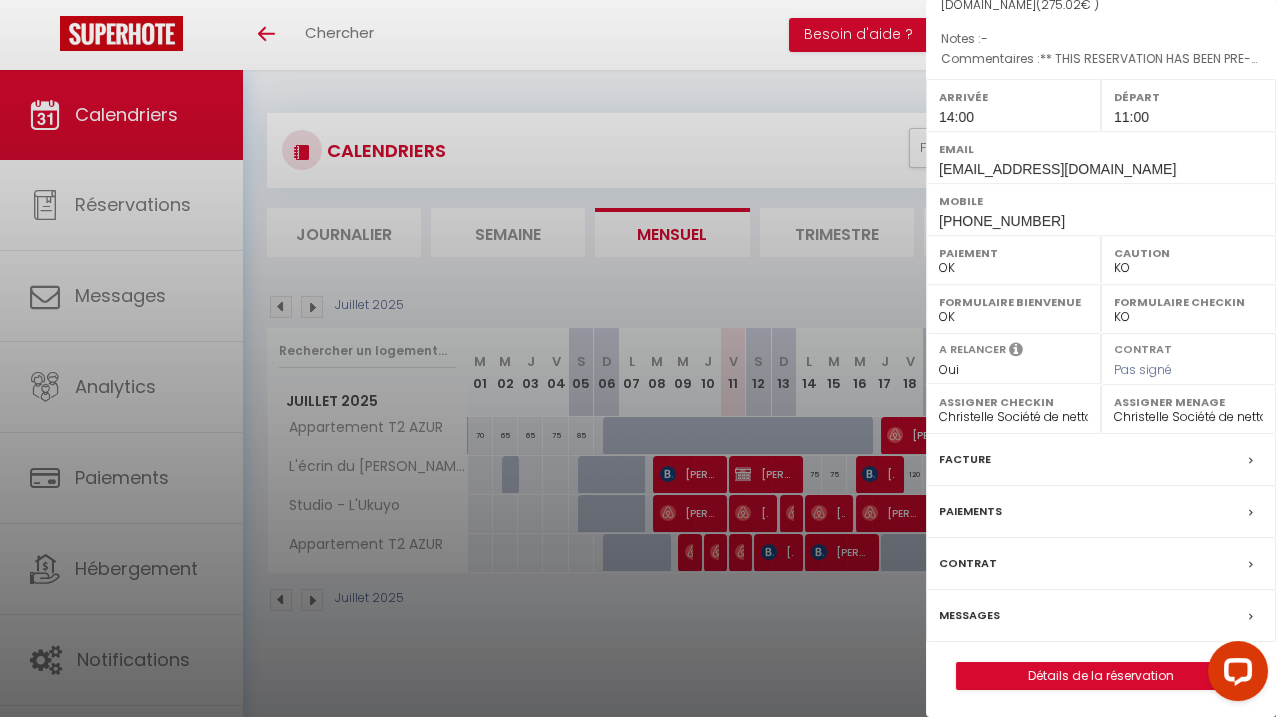 click on "Messages" at bounding box center [969, 615] 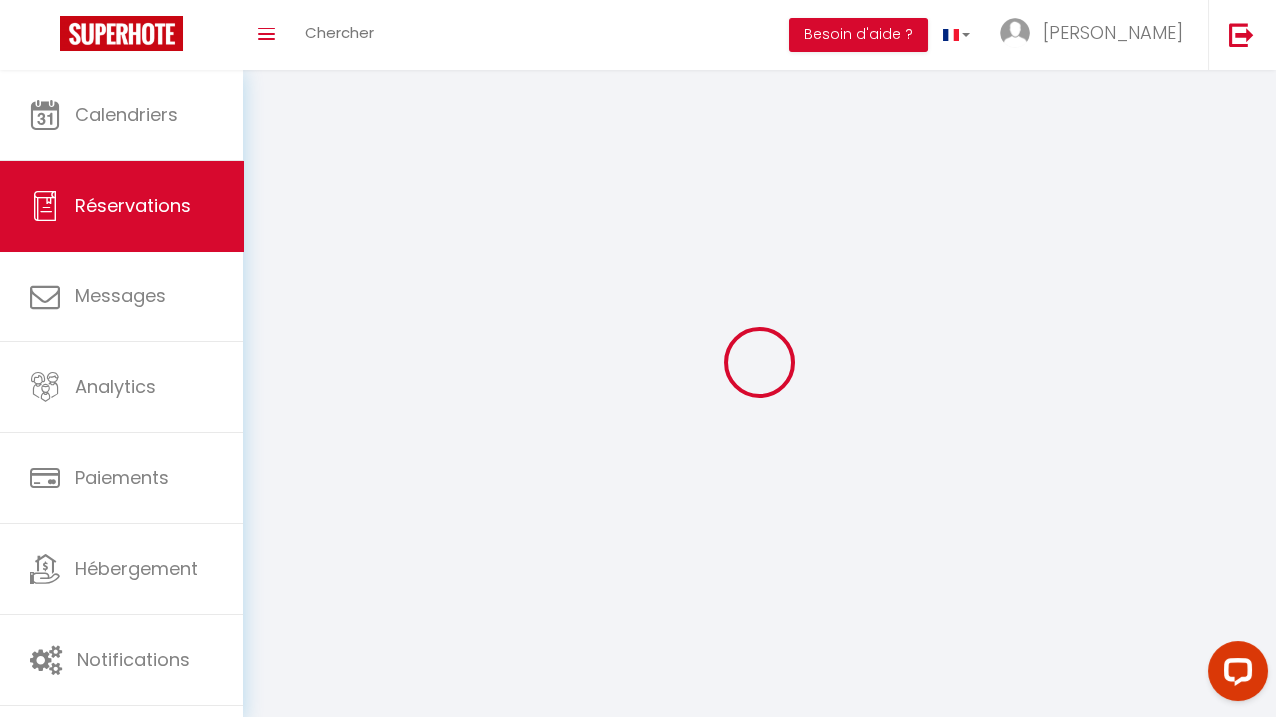 select 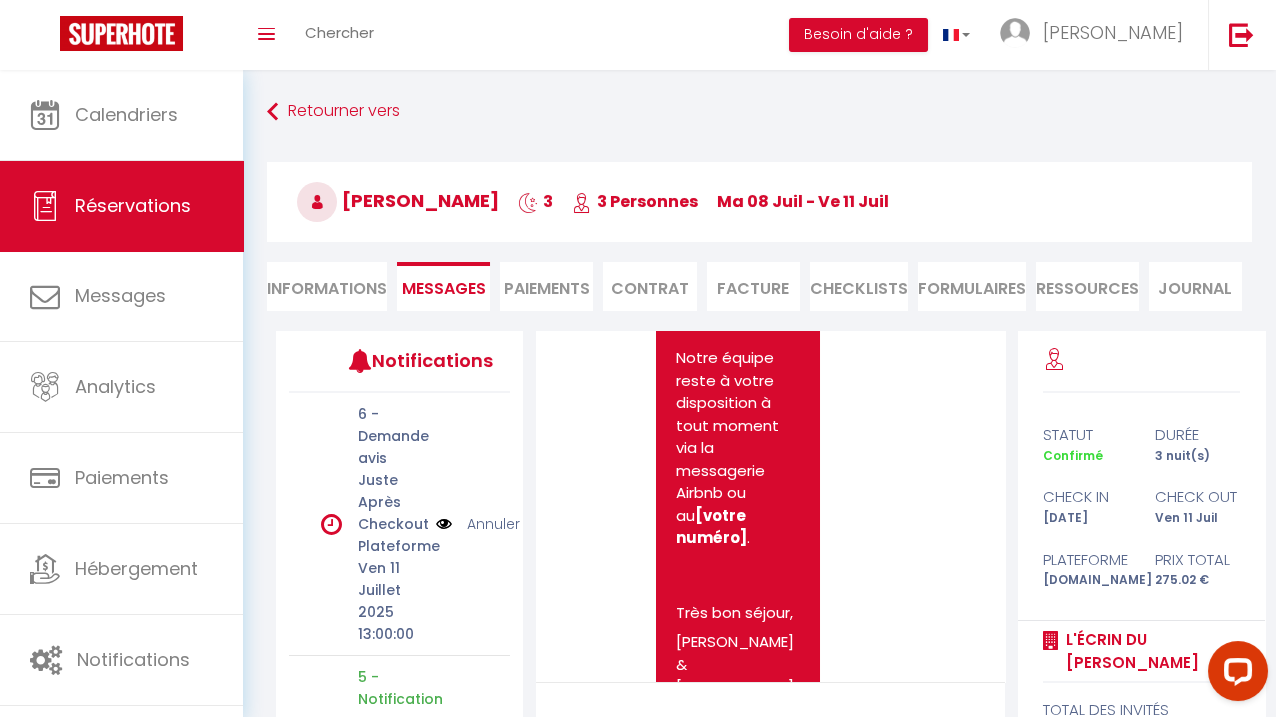 scroll, scrollTop: 26413, scrollLeft: 0, axis: vertical 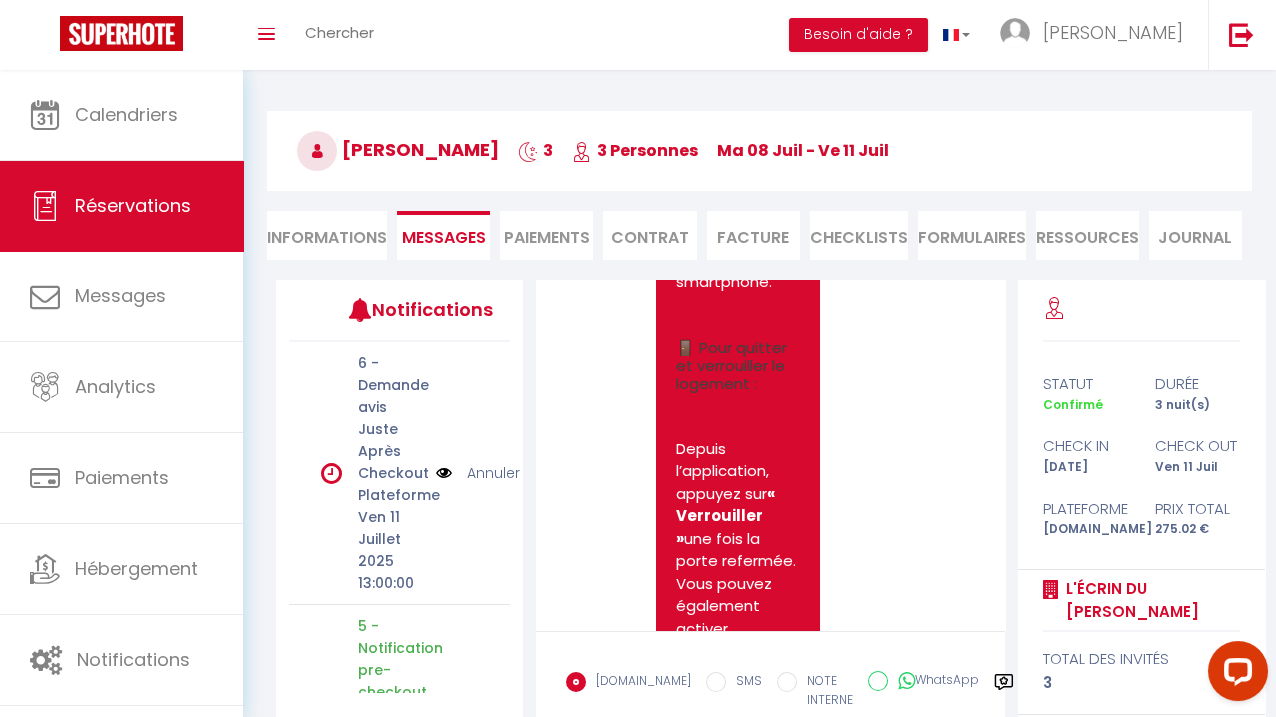 click on "Renseignez ce code : 👉   https://superhote.com/applink/open-door/rental/EsxBbgbFI94NUIB6JRqH" at bounding box center [737, -422] 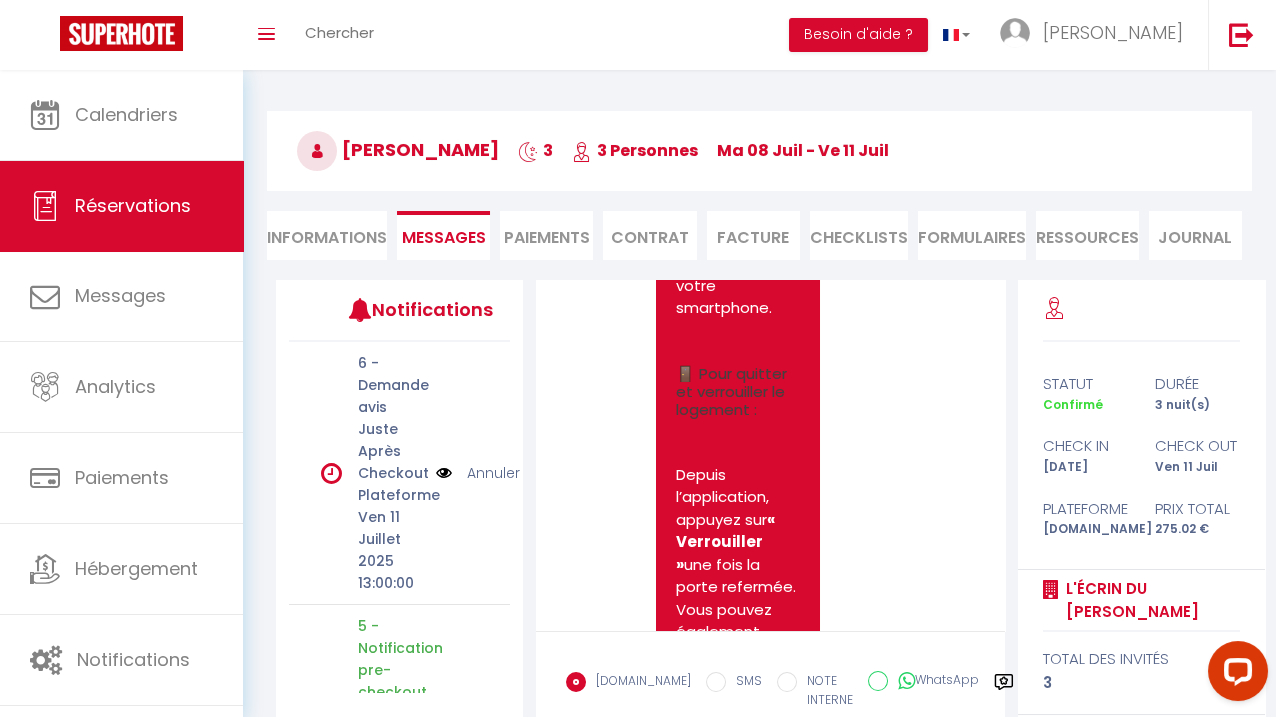 scroll, scrollTop: 25830, scrollLeft: 0, axis: vertical 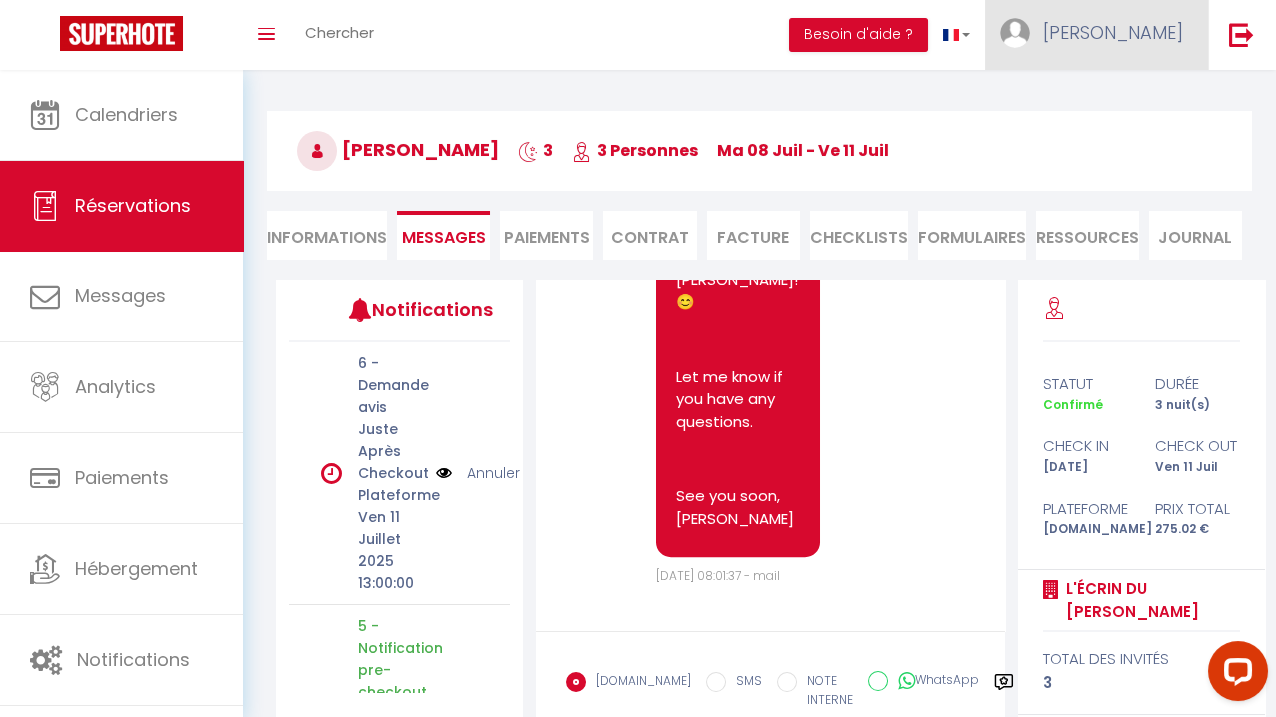 click on "[PERSON_NAME]" at bounding box center (1113, 32) 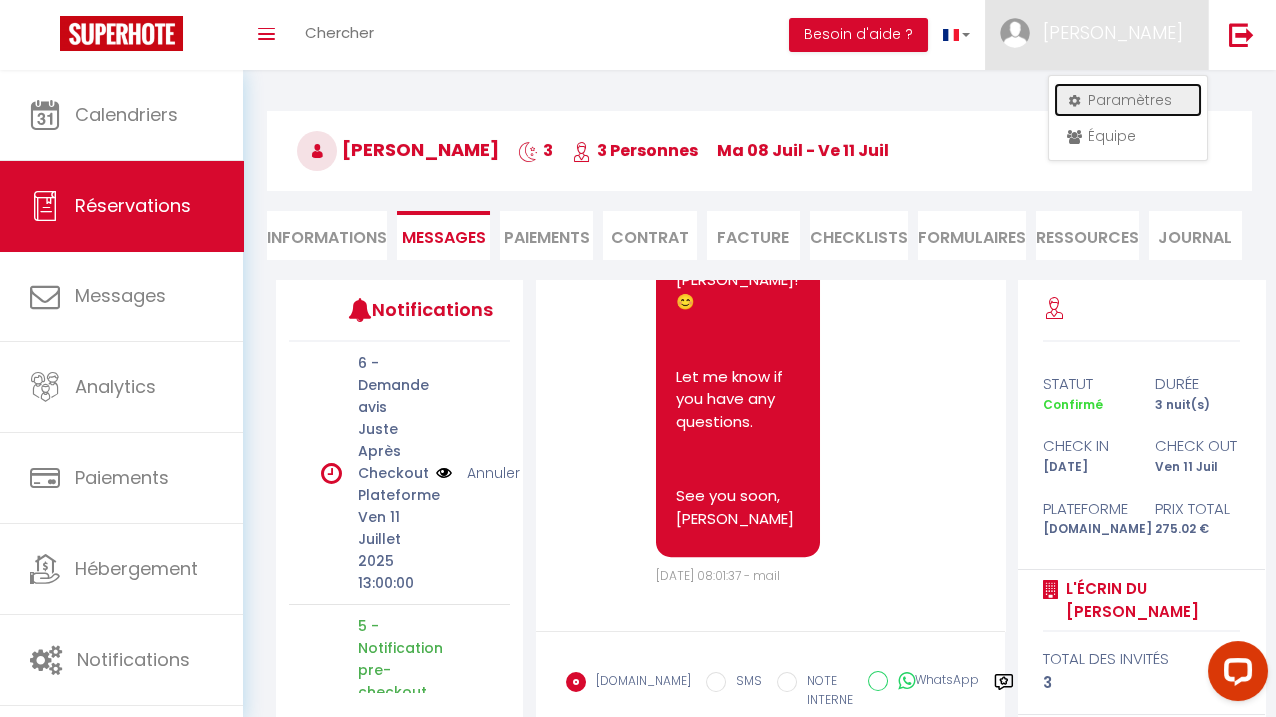 click on "Paramètres" at bounding box center (1128, 100) 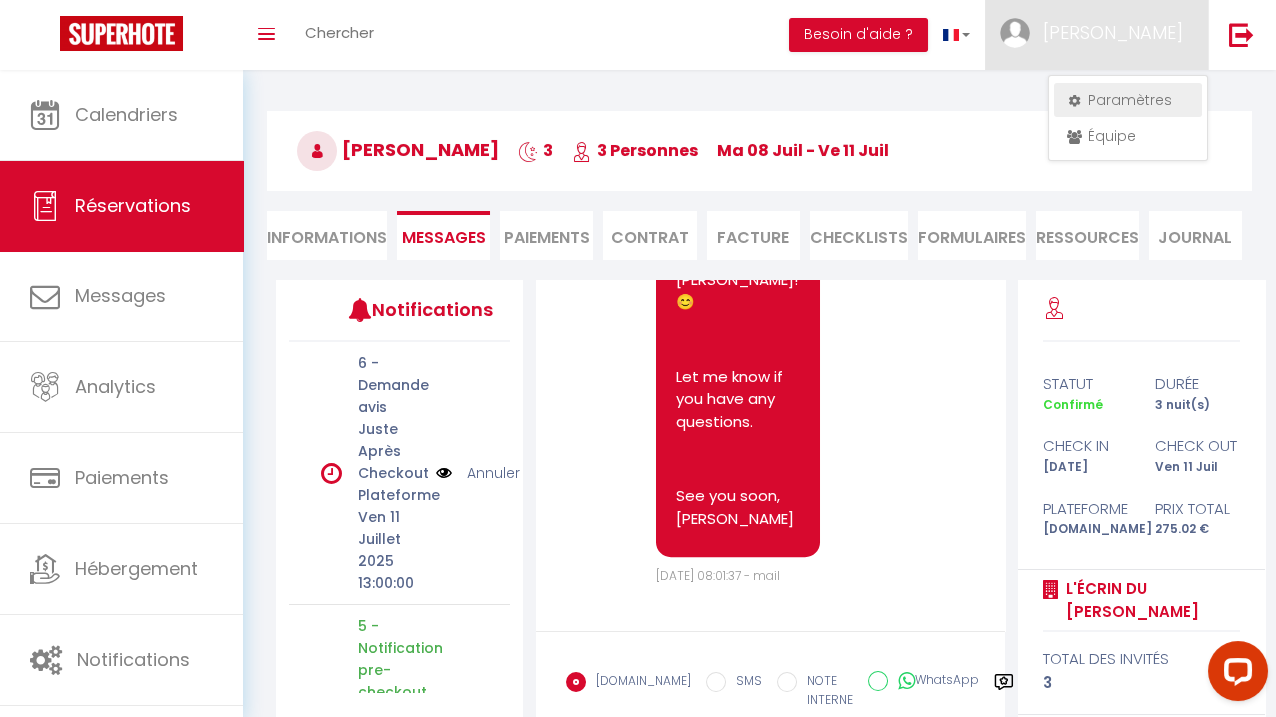 select on "fr" 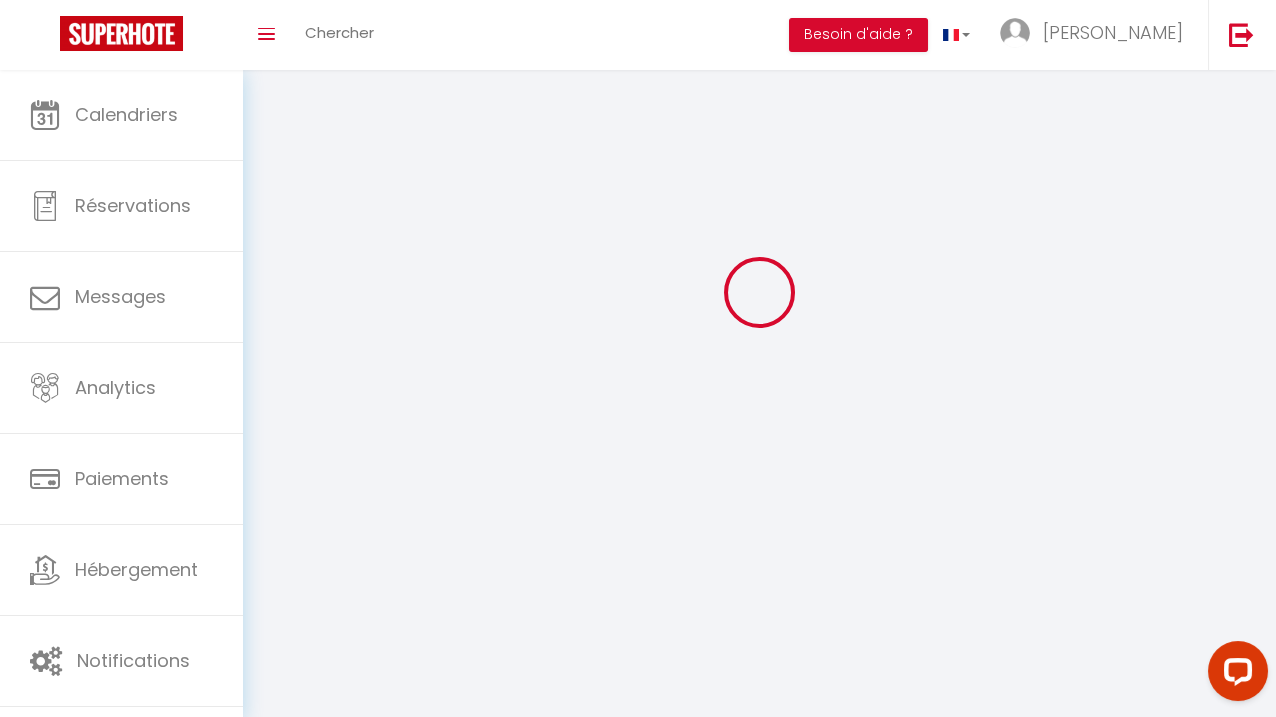 type on "[PERSON_NAME]" 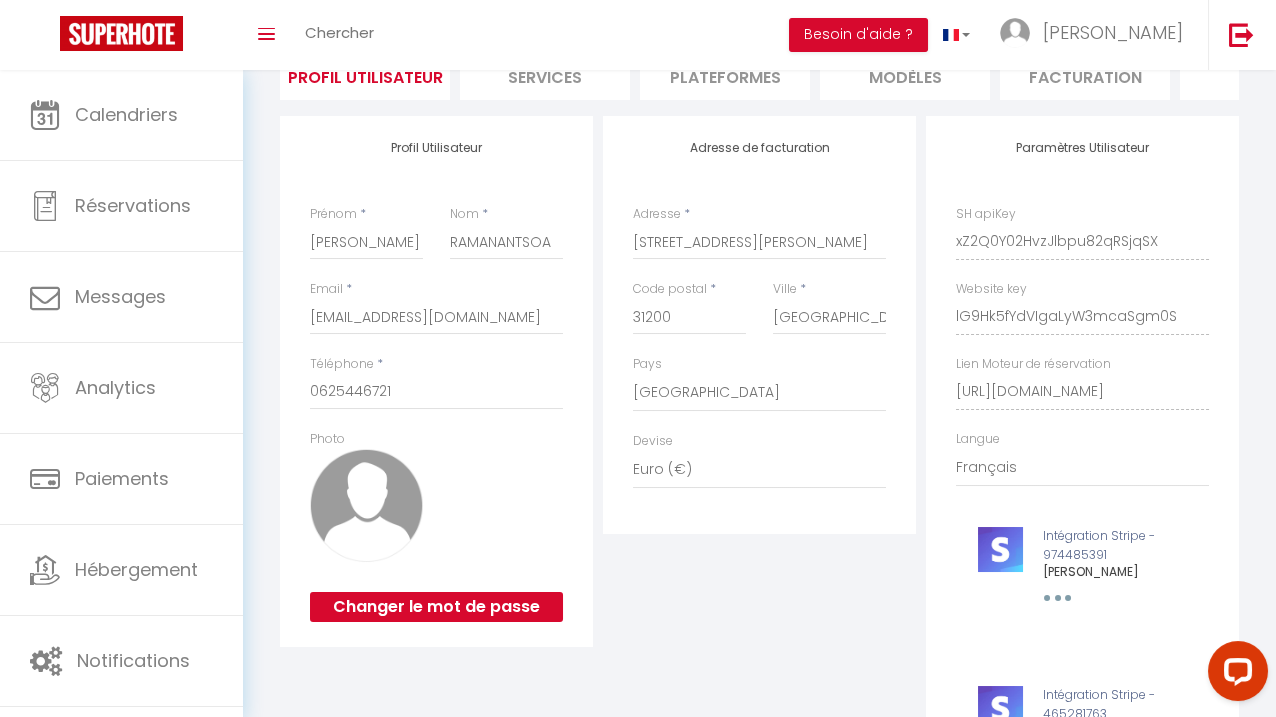 scroll, scrollTop: 588, scrollLeft: 0, axis: vertical 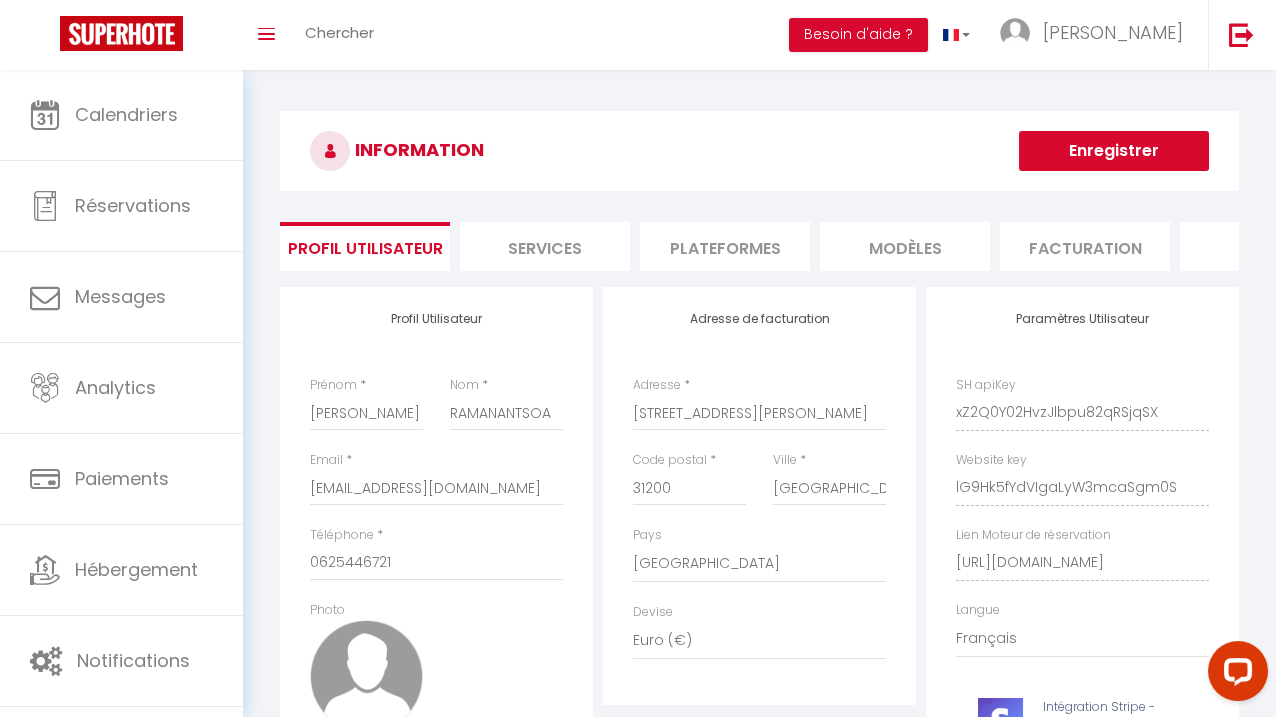 click on "INFORMATION" at bounding box center [759, 151] 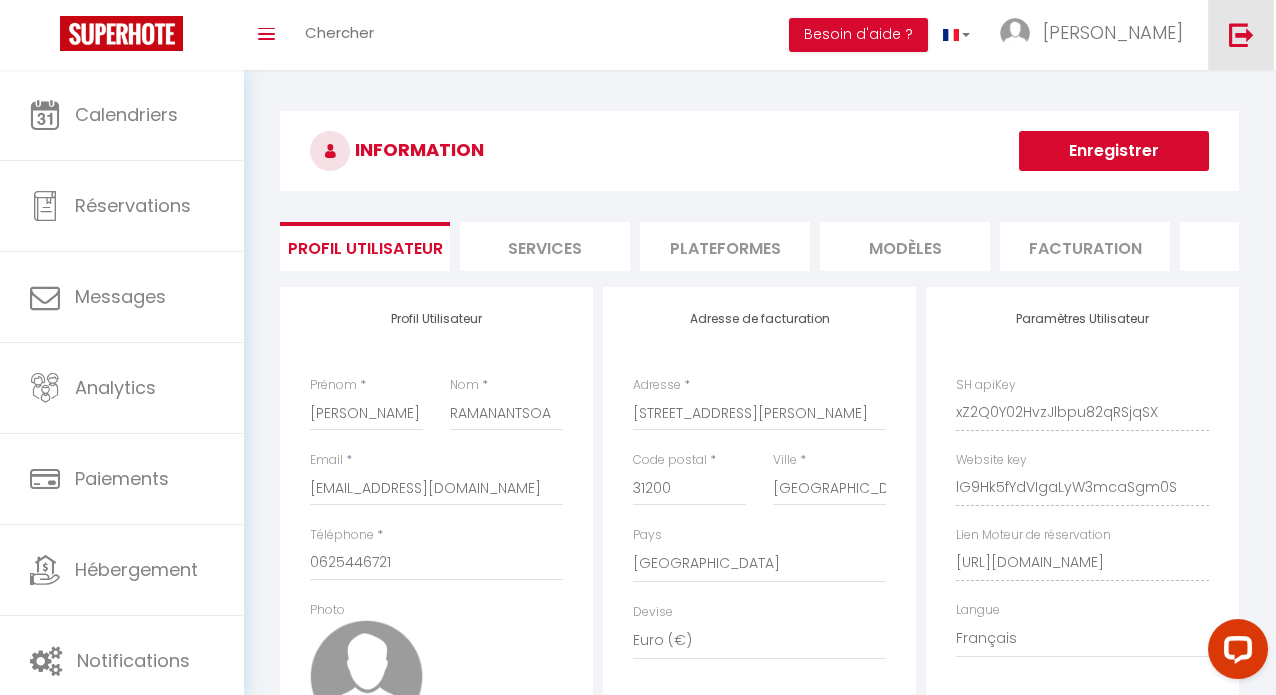 click at bounding box center [1241, 35] 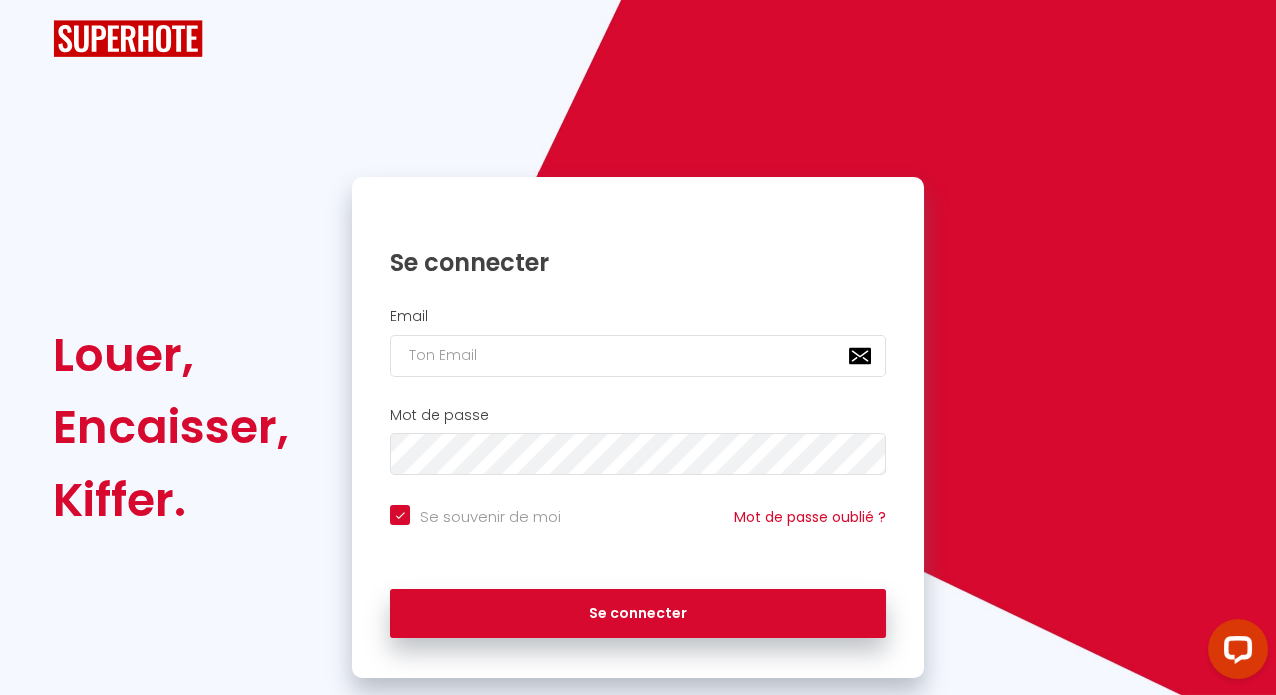 checkbox on "true" 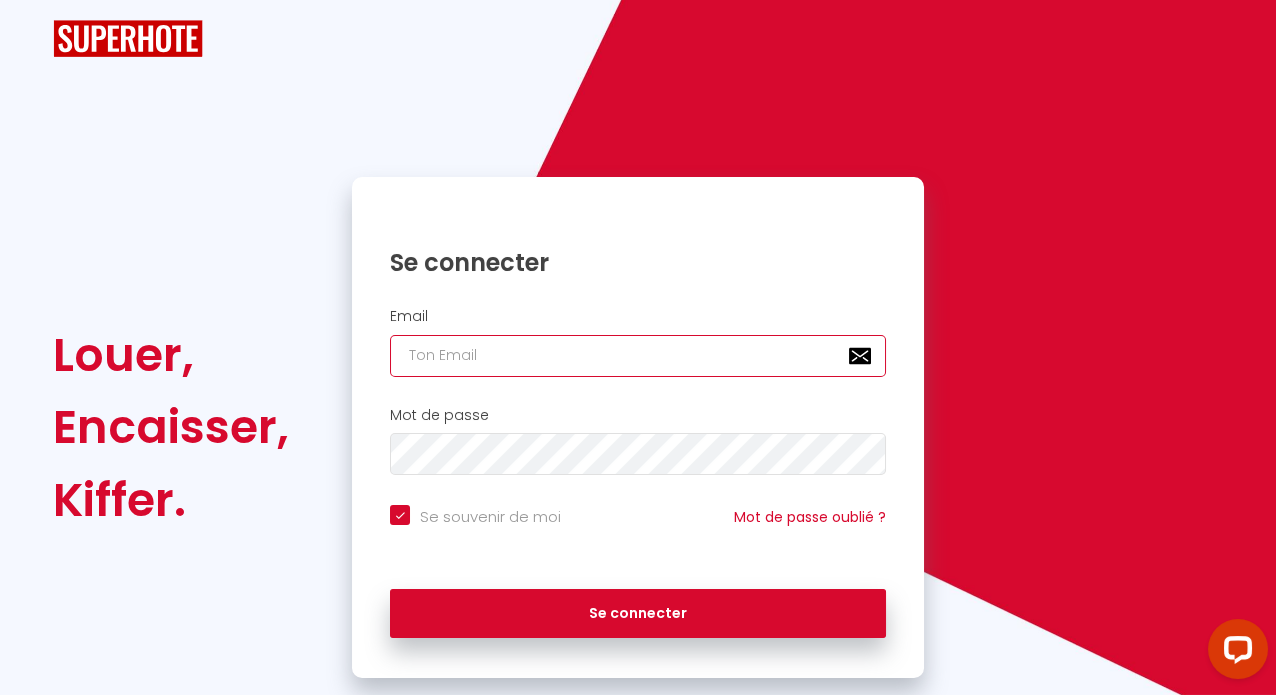type on "vviglione@gmail.com" 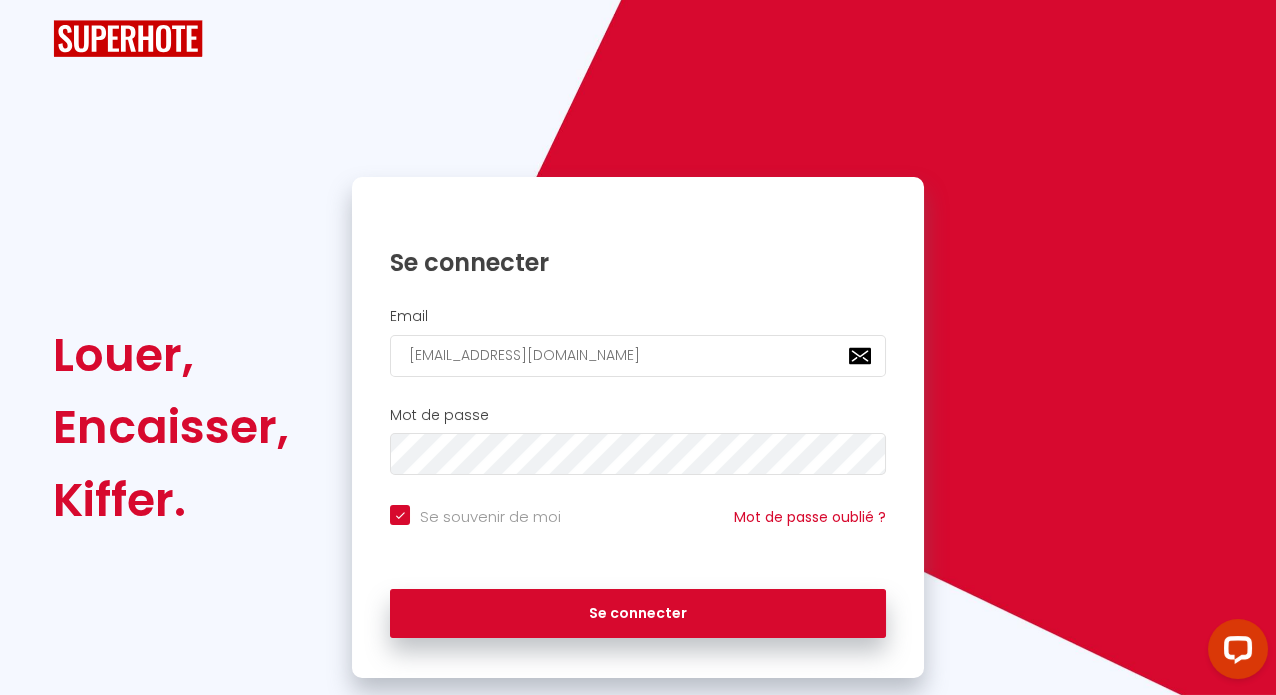 checkbox on "true" 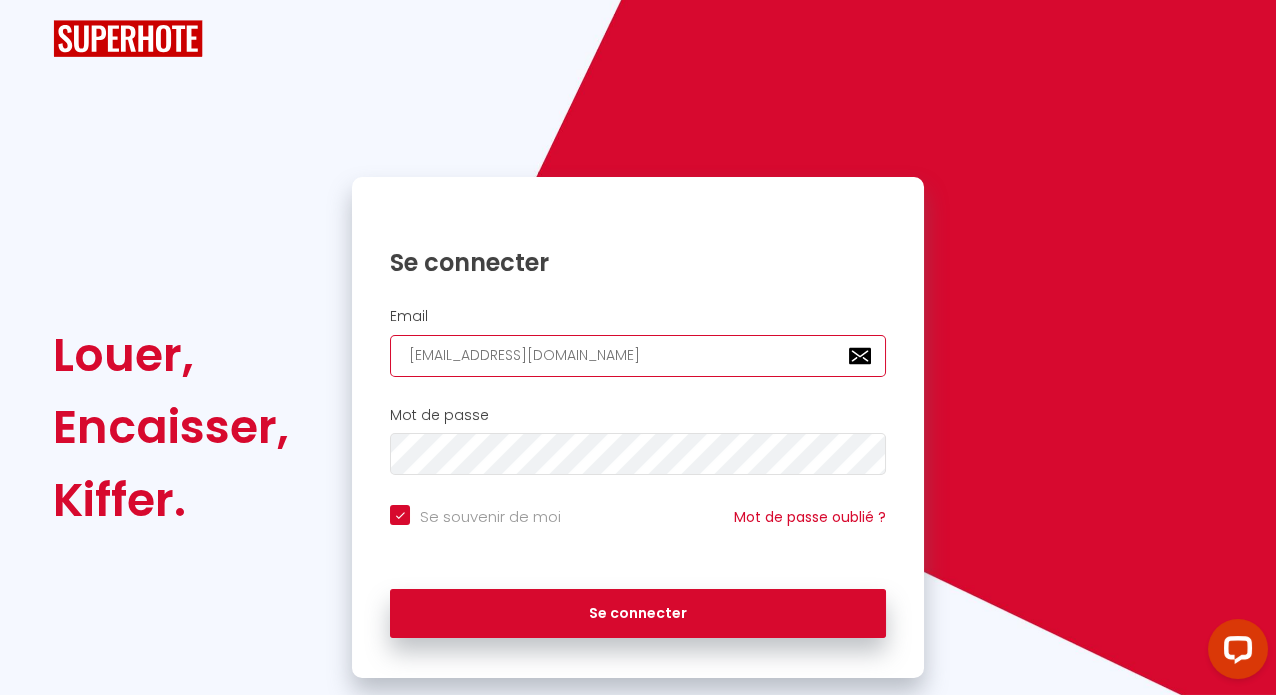 click on "vviglione@gmail.com" at bounding box center [638, 356] 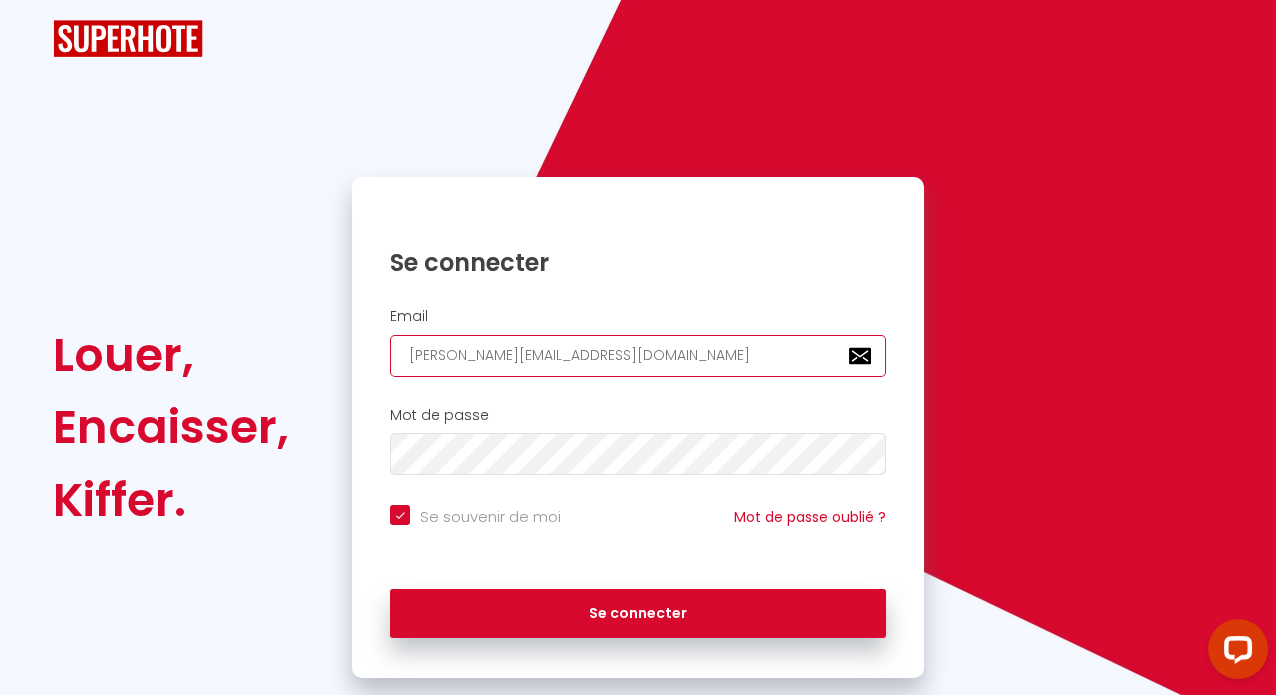 checkbox on "true" 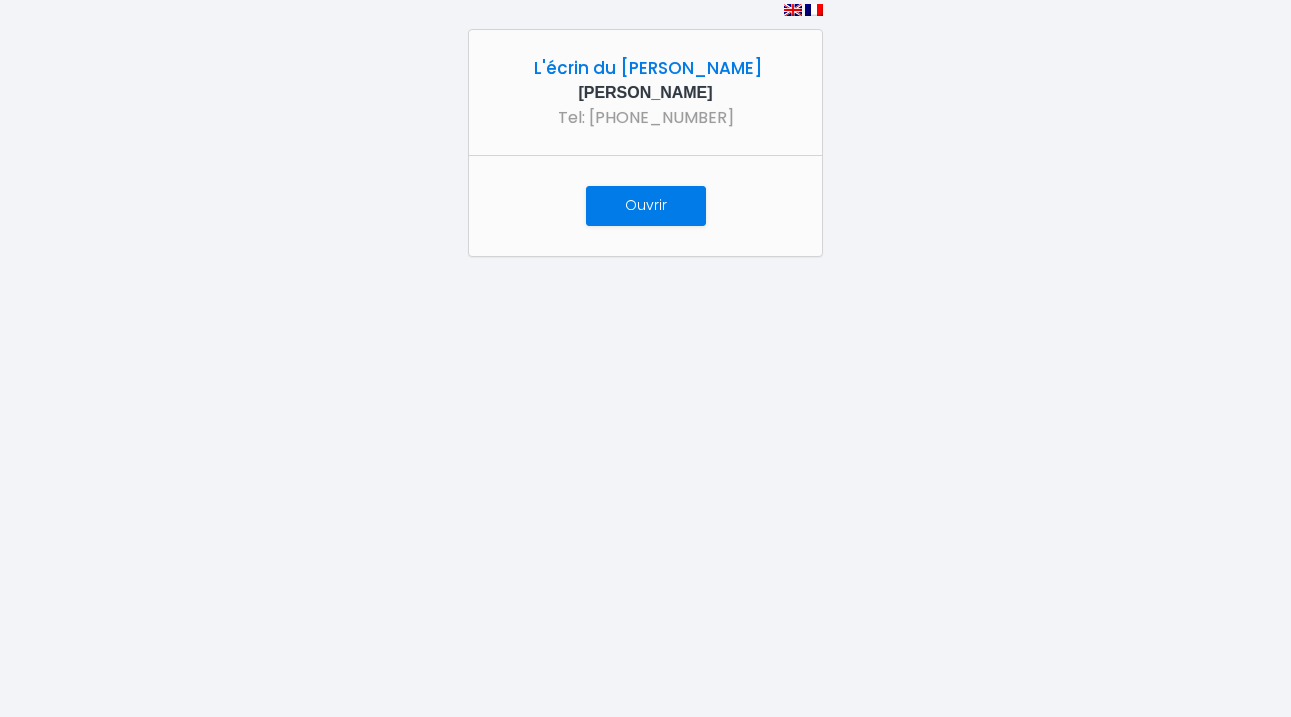 scroll, scrollTop: 0, scrollLeft: 0, axis: both 